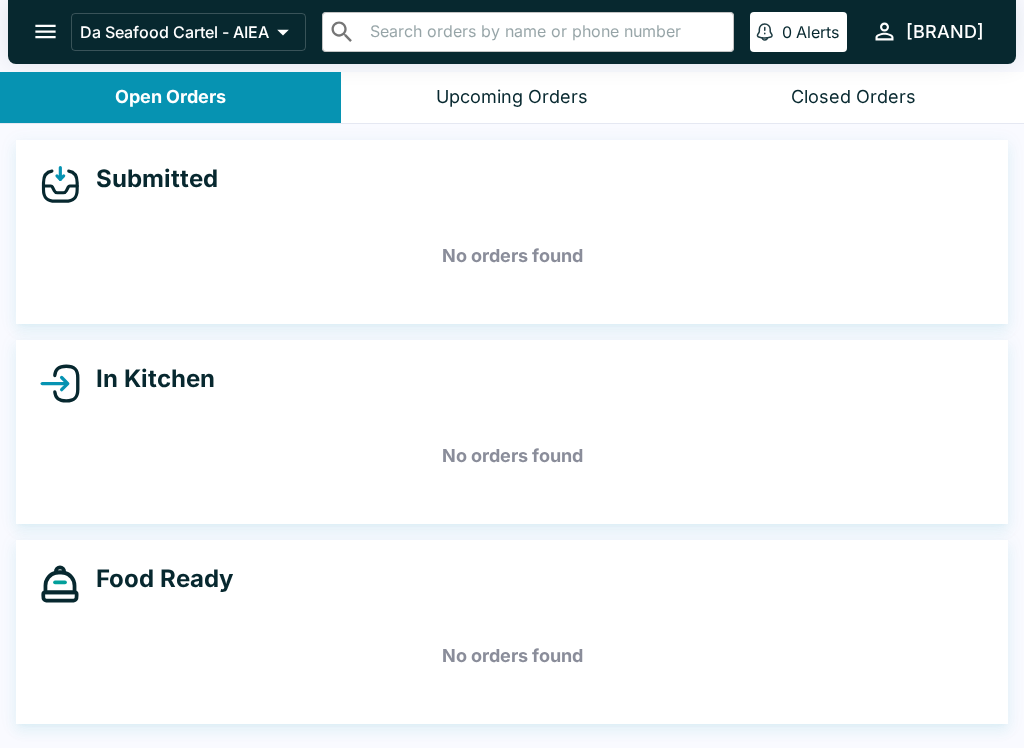 scroll, scrollTop: 0, scrollLeft: 0, axis: both 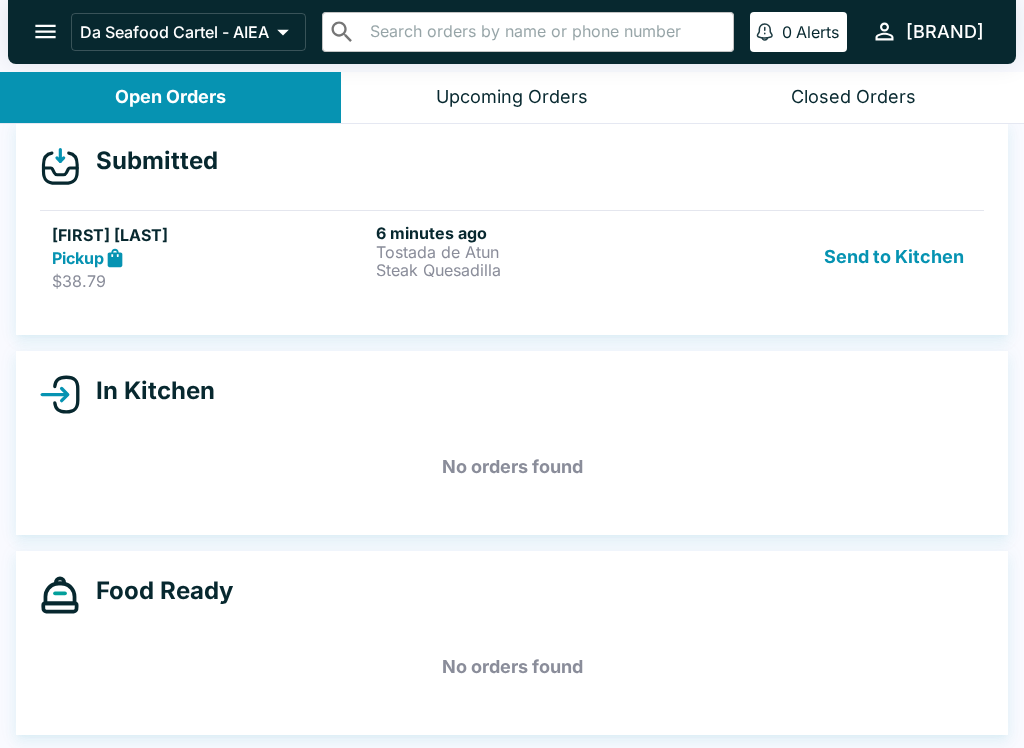 click on "Bryan koss" at bounding box center [210, 235] 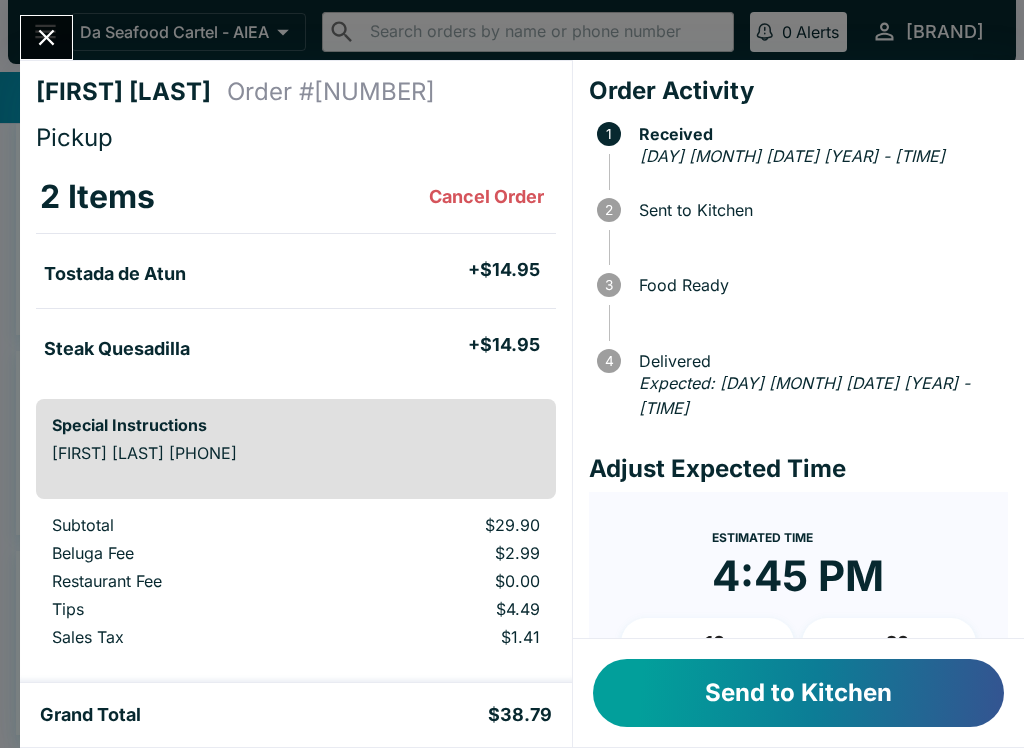 click on "Send to Kitchen" at bounding box center [798, 693] 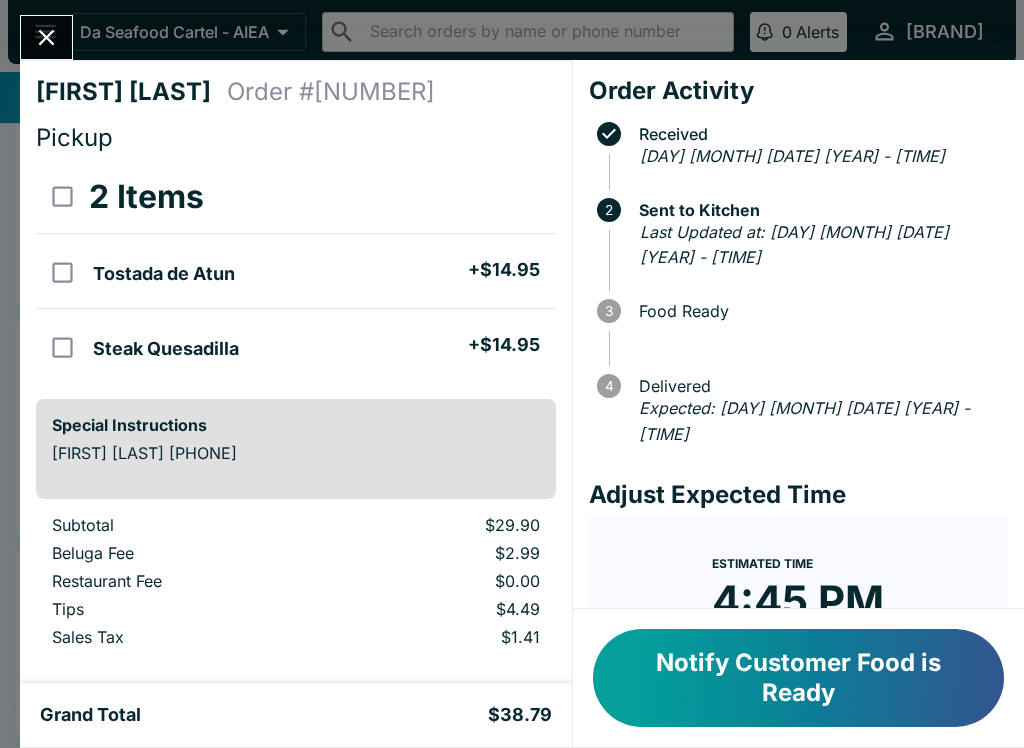 click at bounding box center [46, 37] 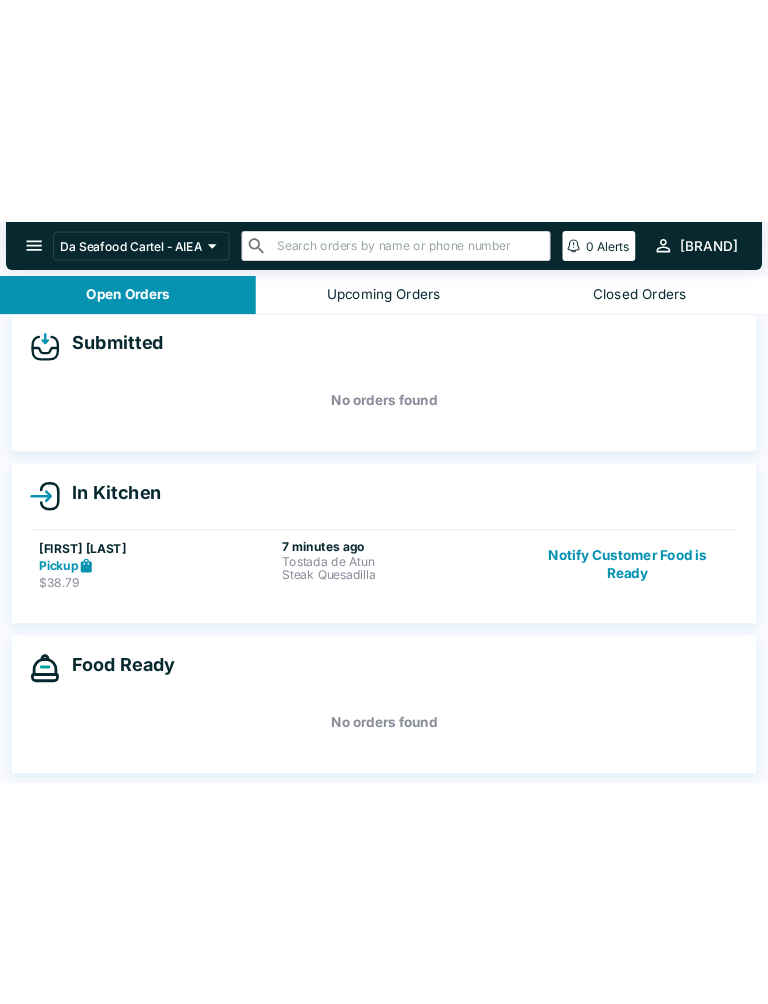 scroll, scrollTop: 18, scrollLeft: 0, axis: vertical 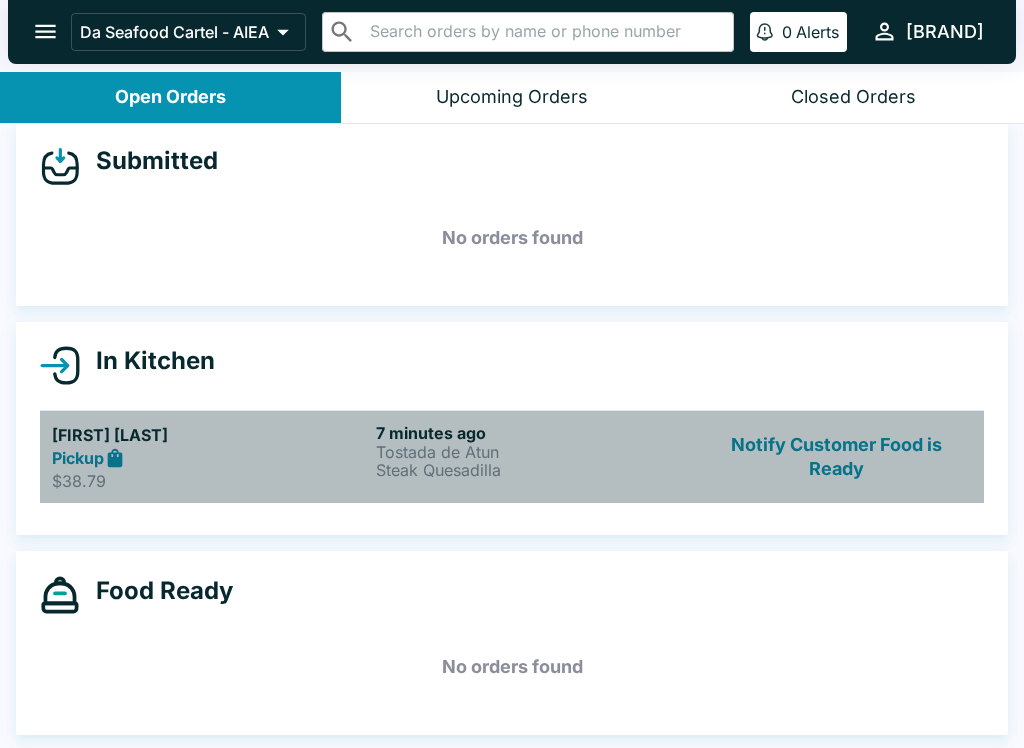 click on "Steak Quesadilla" at bounding box center (534, 470) 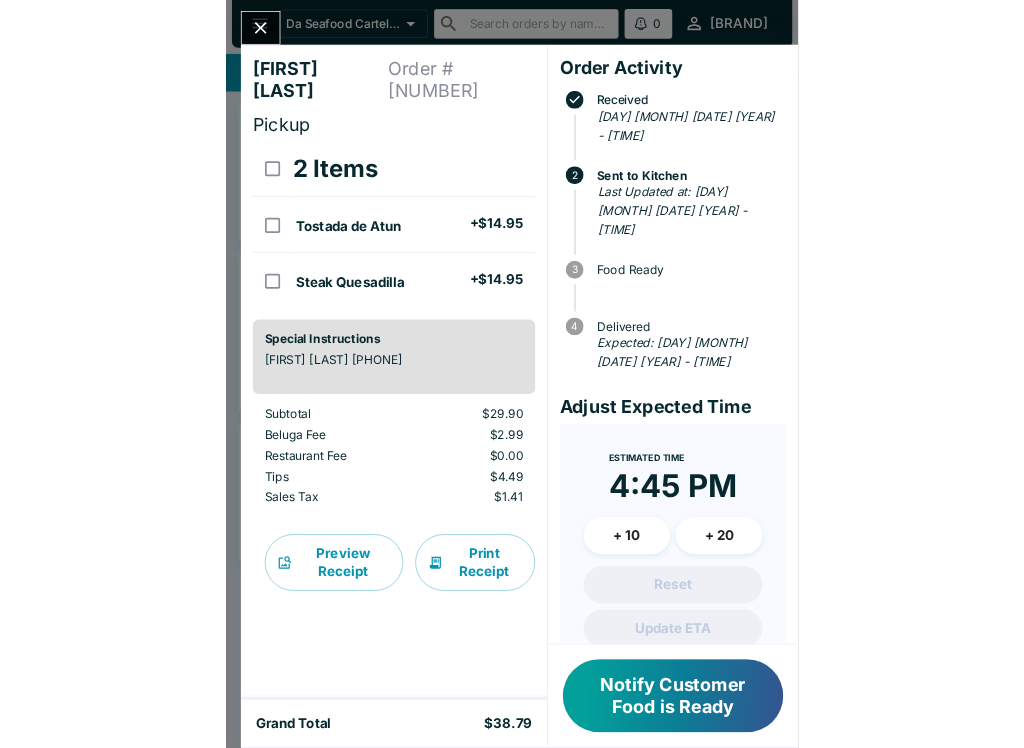 scroll, scrollTop: 0, scrollLeft: 0, axis: both 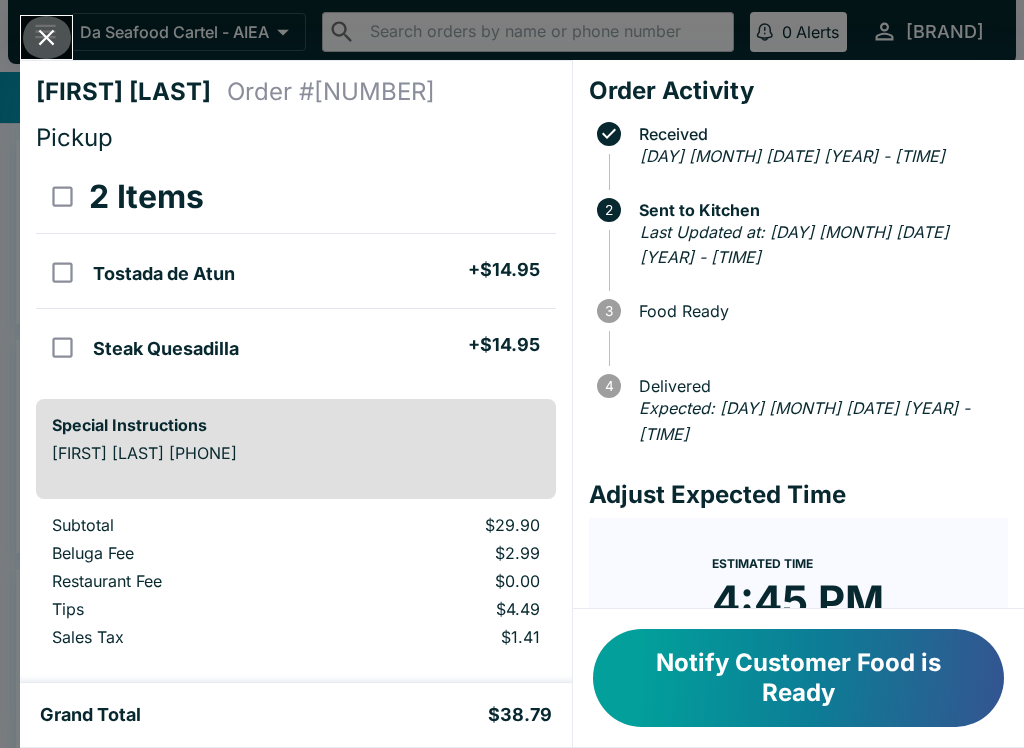 click at bounding box center (46, 37) 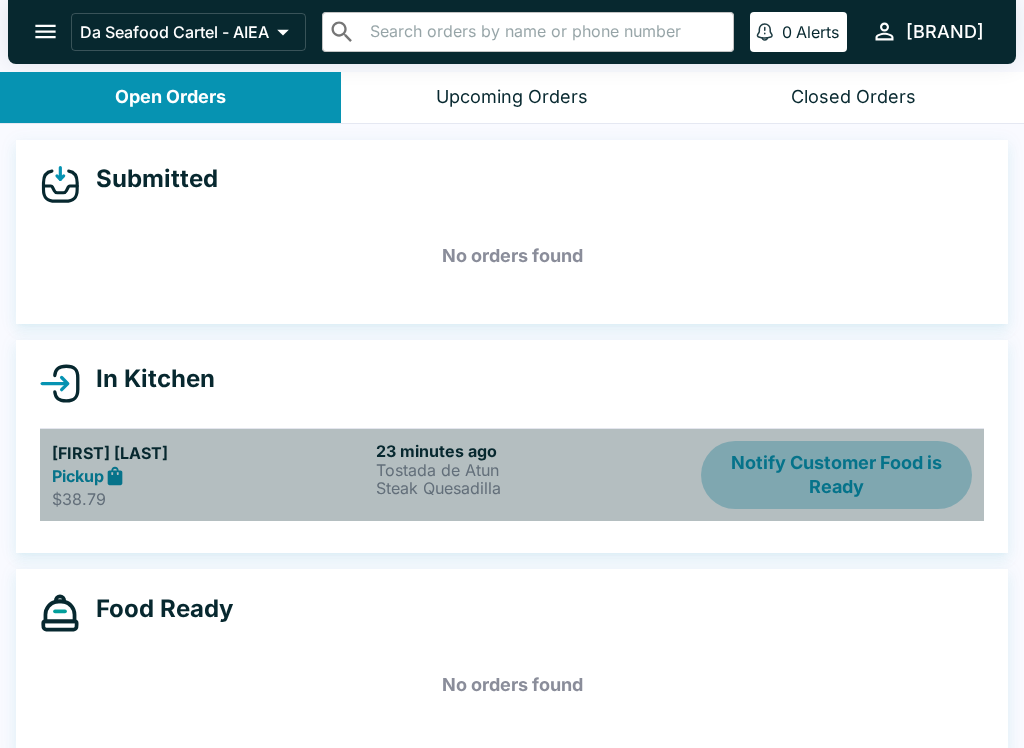 click on "Notify Customer Food is Ready" at bounding box center (836, 475) 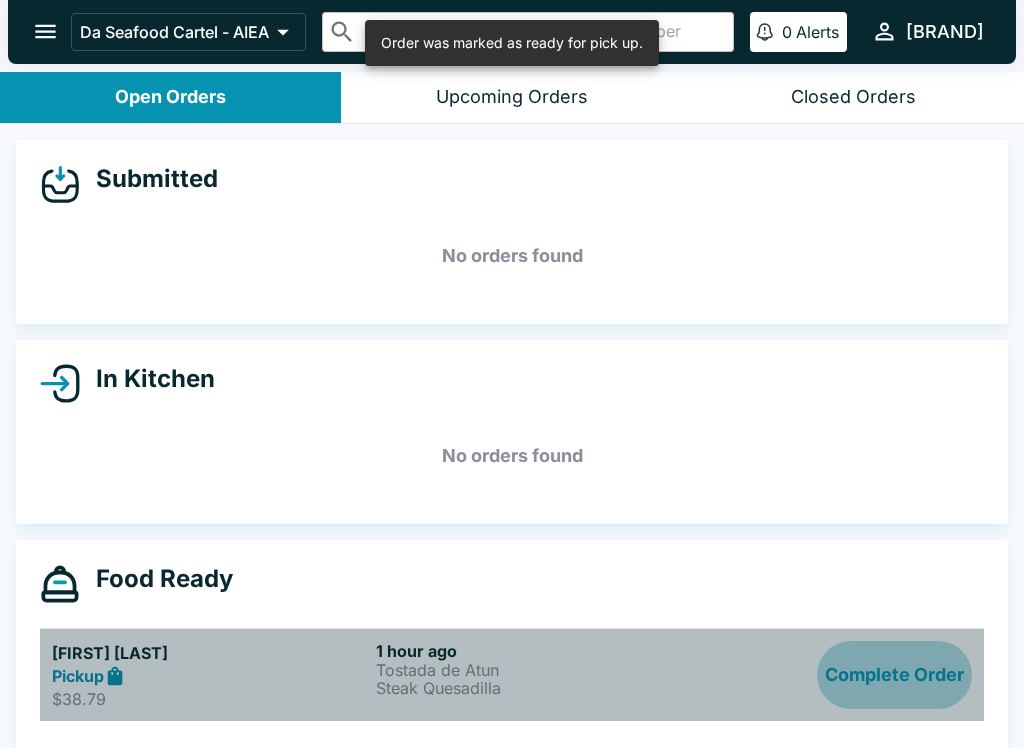 click on "Complete Order" at bounding box center [894, 675] 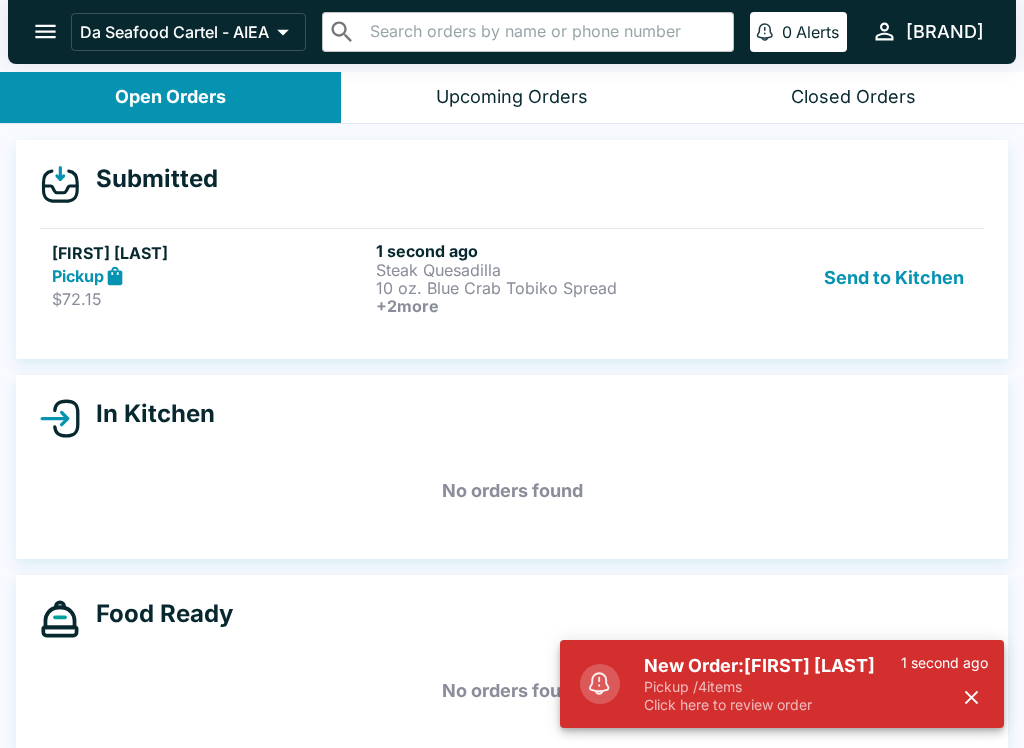 click on "Send to Kitchen" at bounding box center [836, 278] 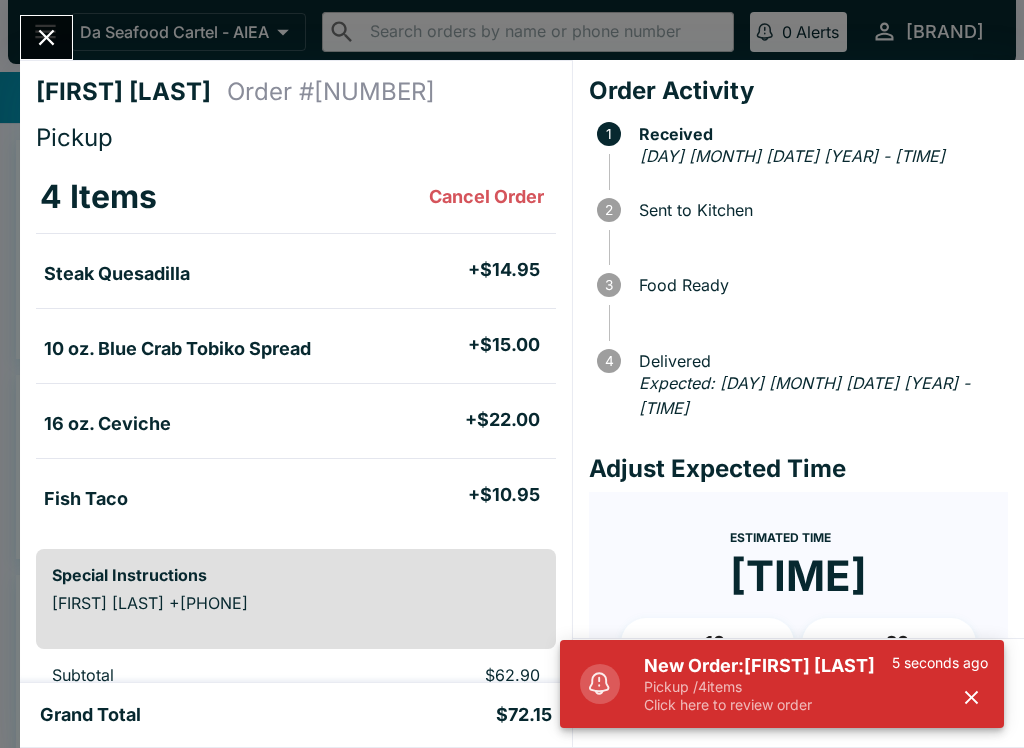 click 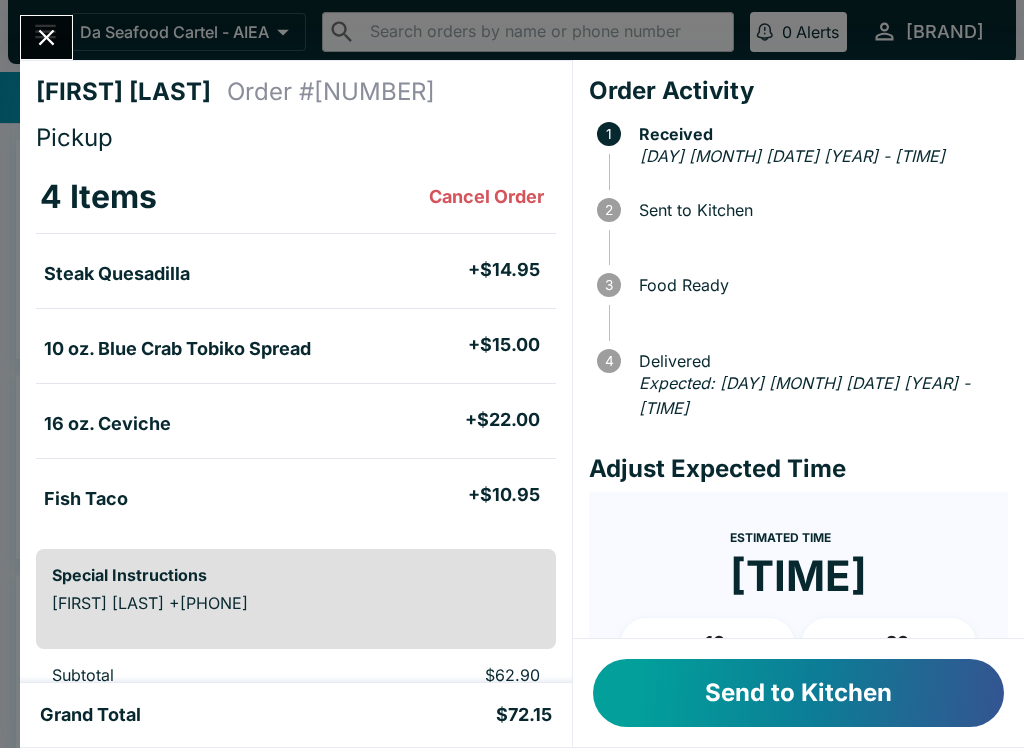 click on "Send to Kitchen" at bounding box center [798, 693] 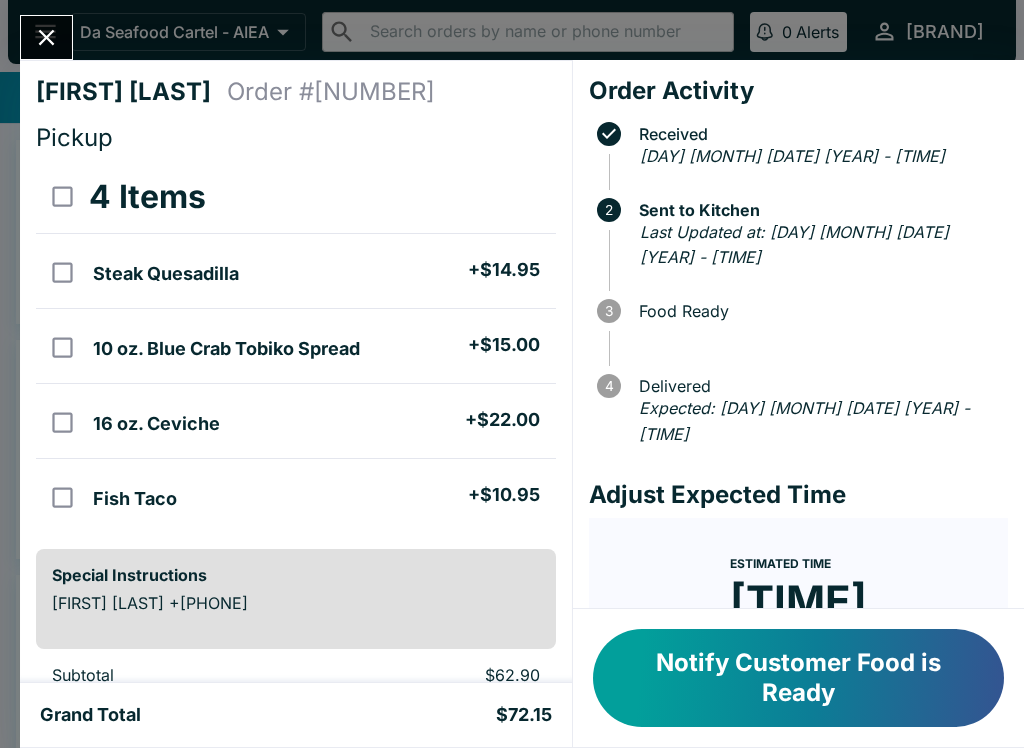 click 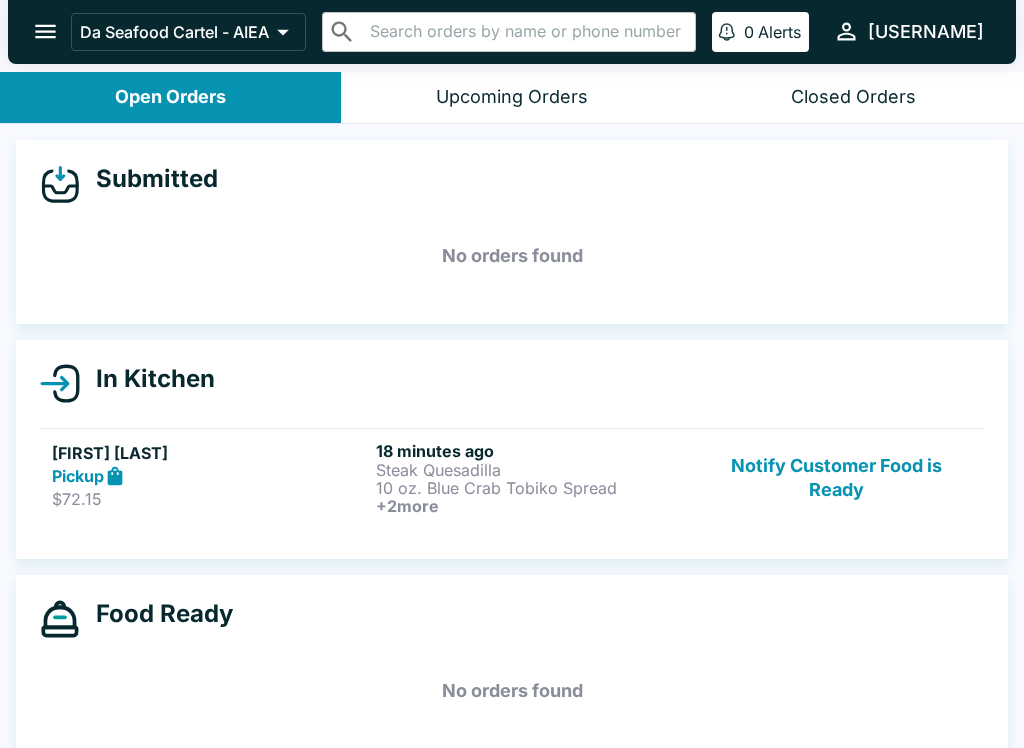 scroll, scrollTop: 0, scrollLeft: 0, axis: both 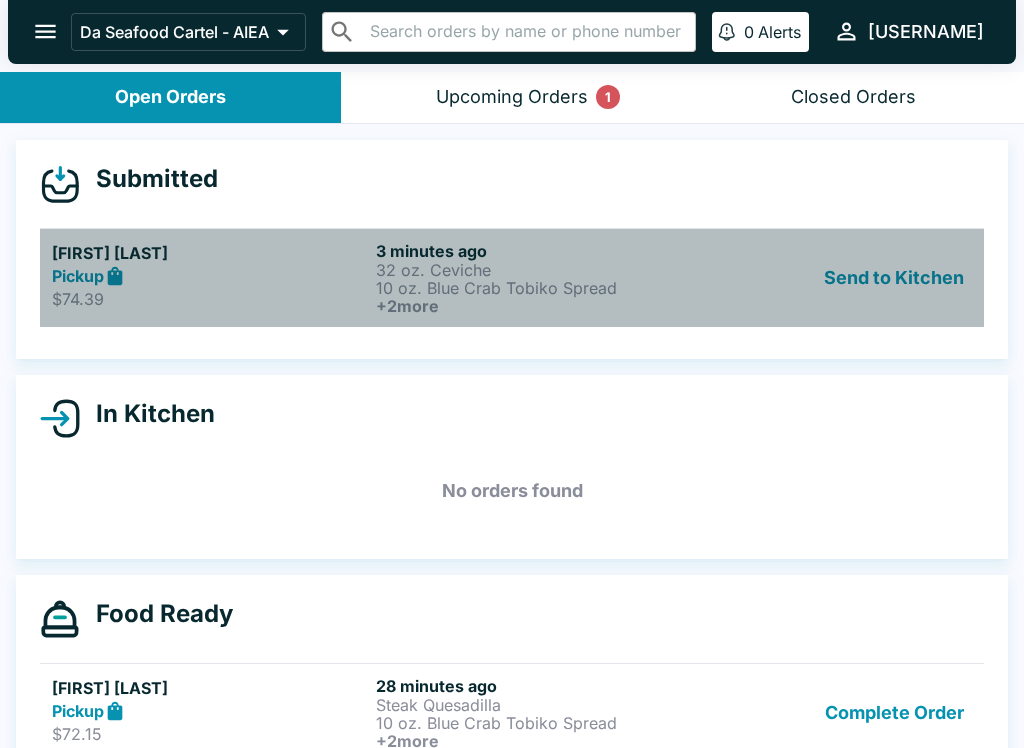click on "Send to Kitchen" at bounding box center (836, 278) 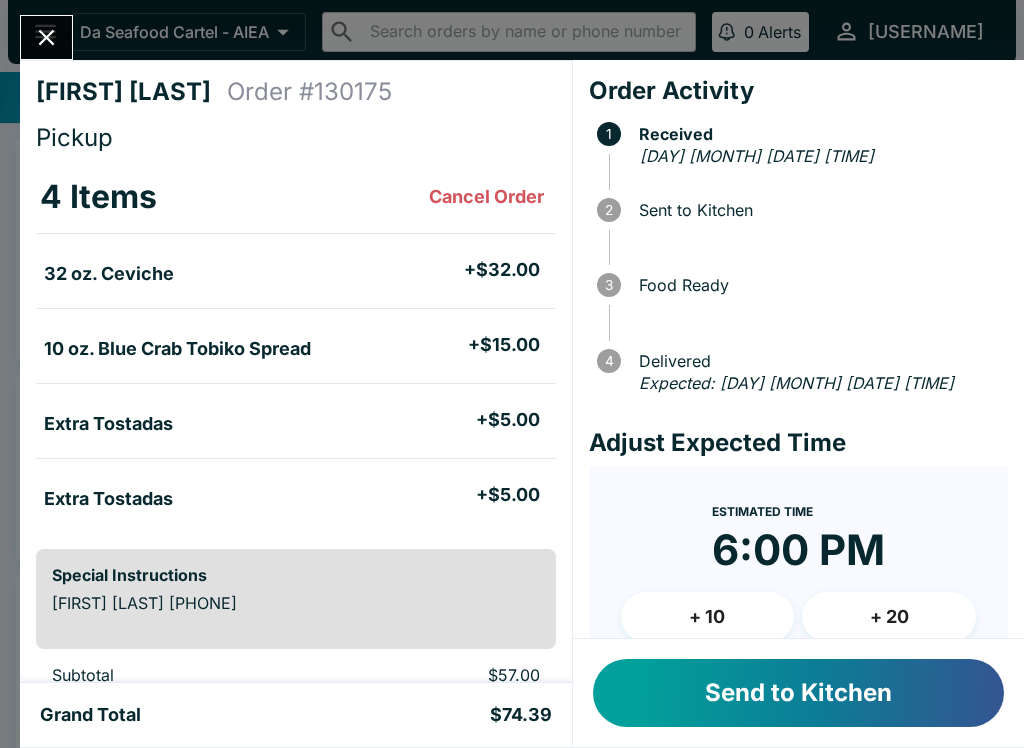 click on "Send to Kitchen" at bounding box center [798, 693] 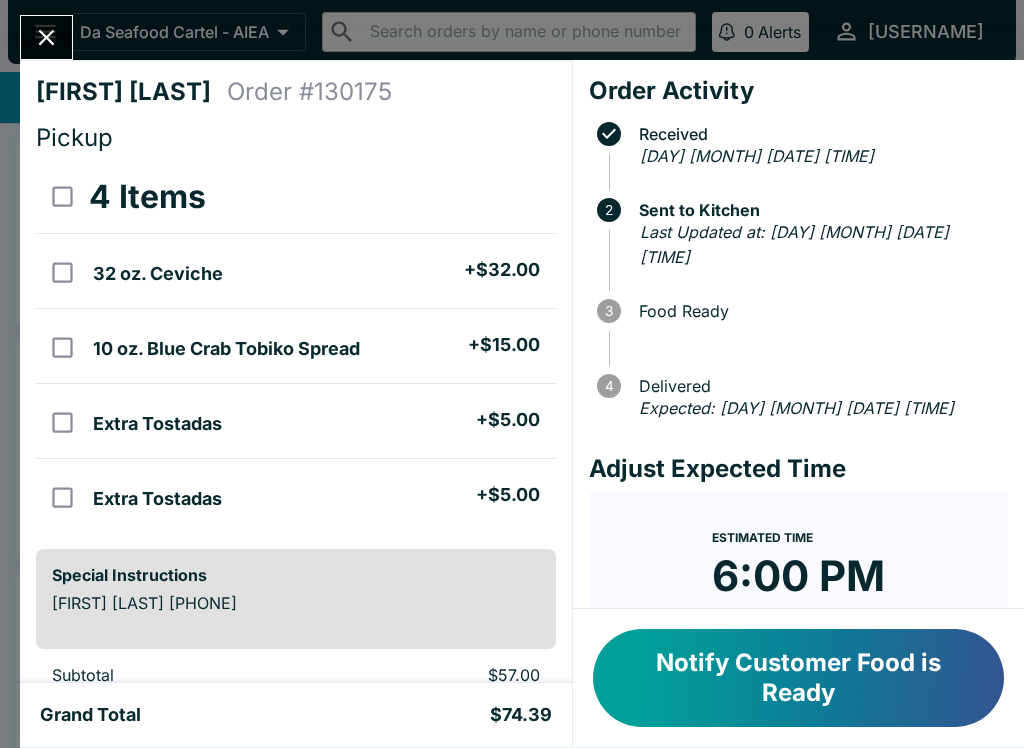 click 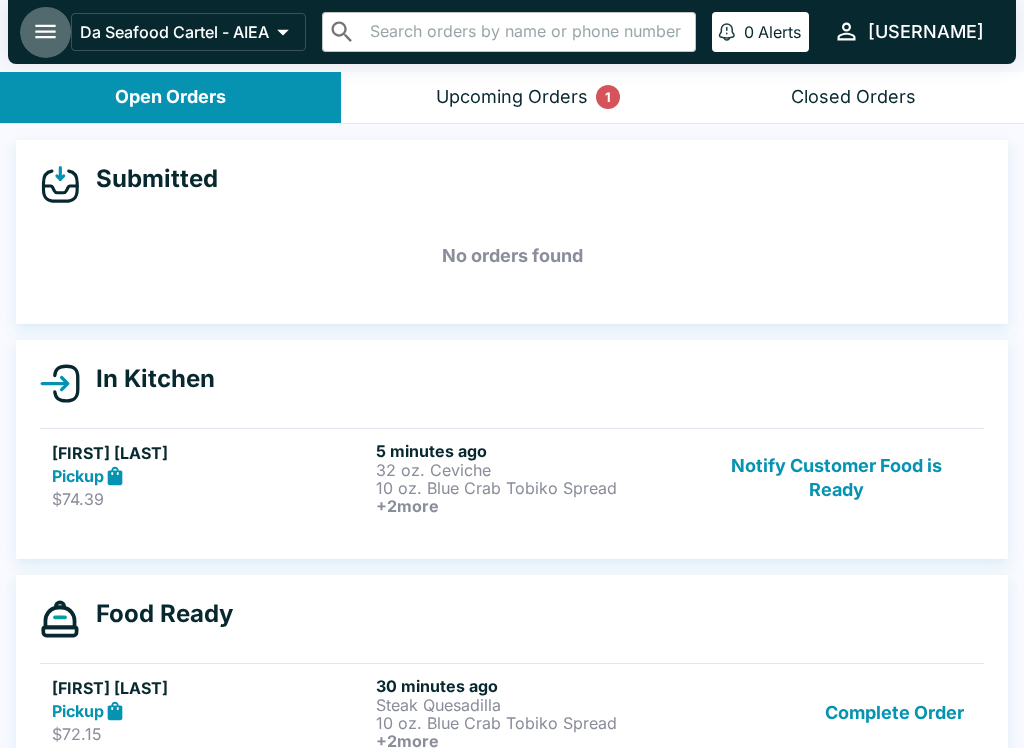 click at bounding box center [45, 31] 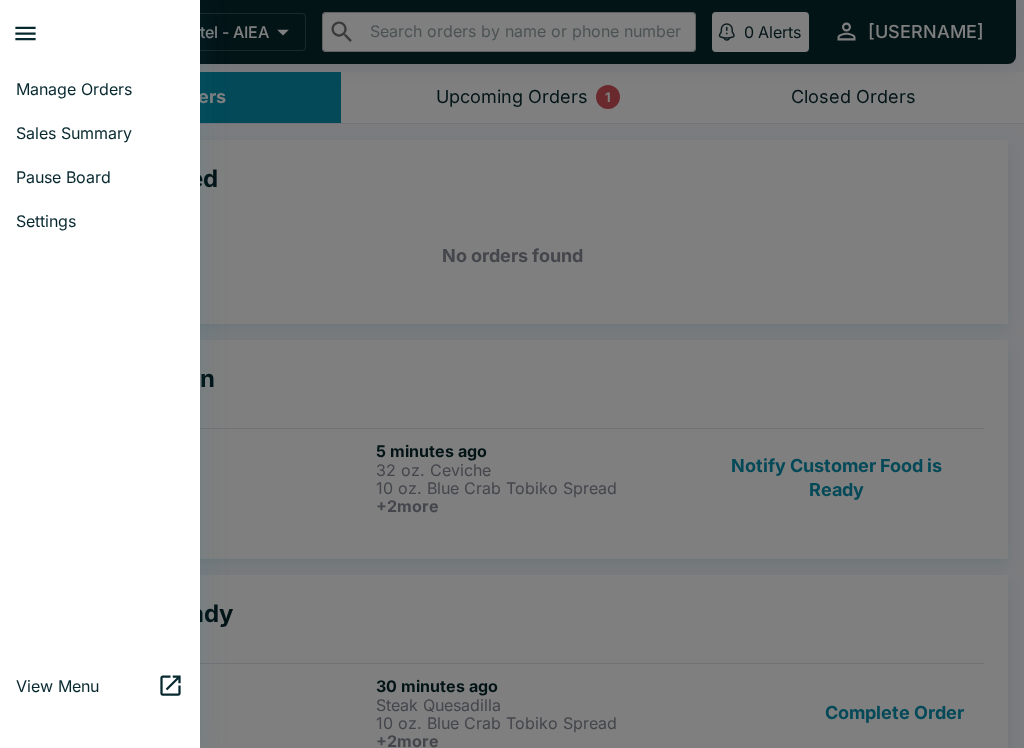 click on "Pause Board" at bounding box center [100, 177] 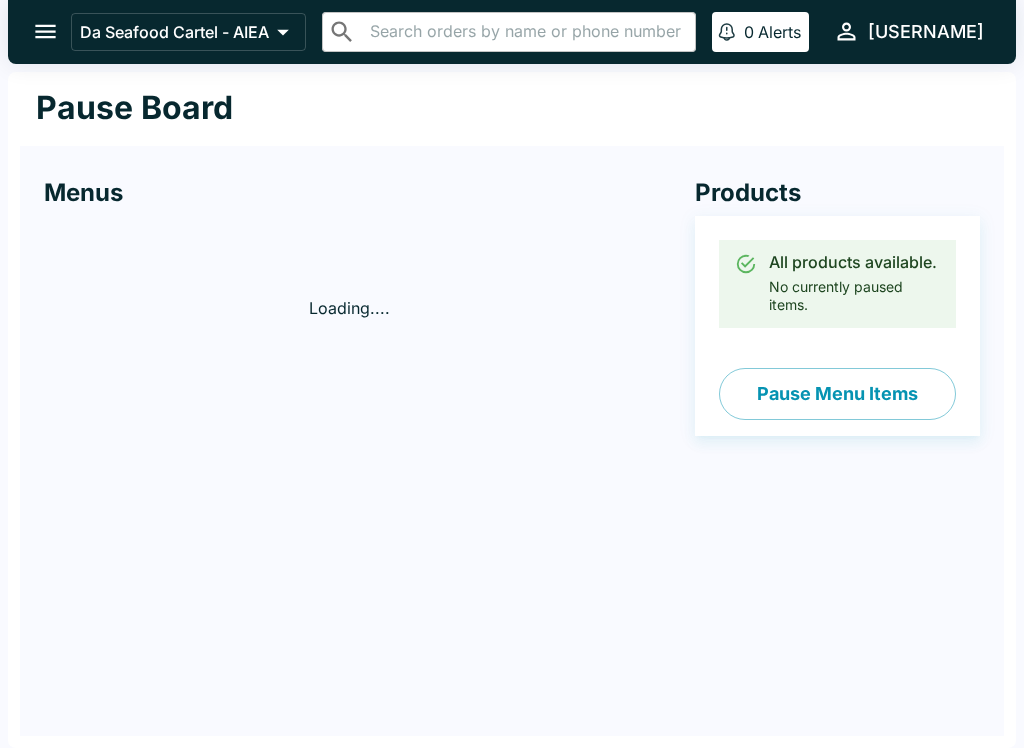 click at bounding box center [45, 31] 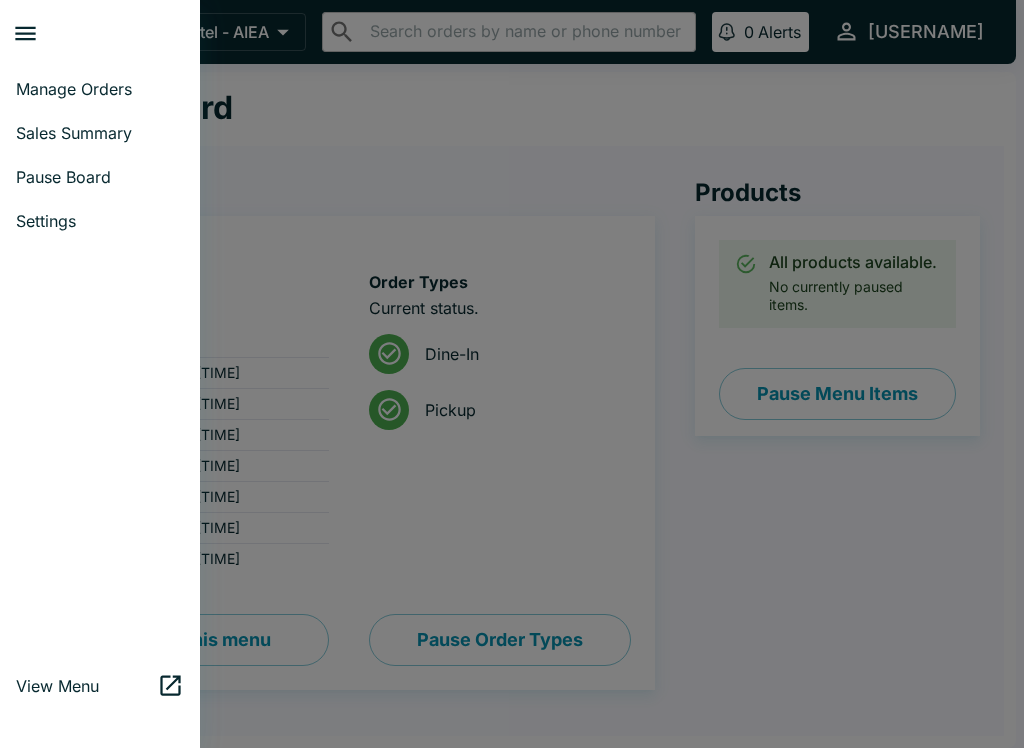 click on "Sales Summary" at bounding box center [100, 133] 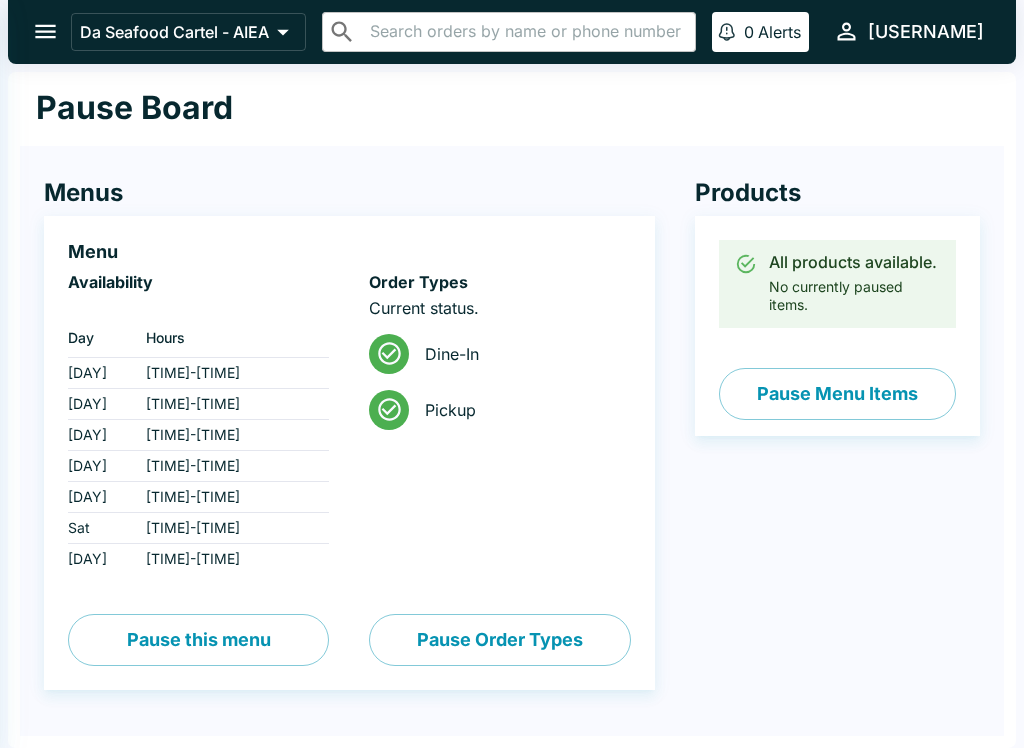 select on "03:00" 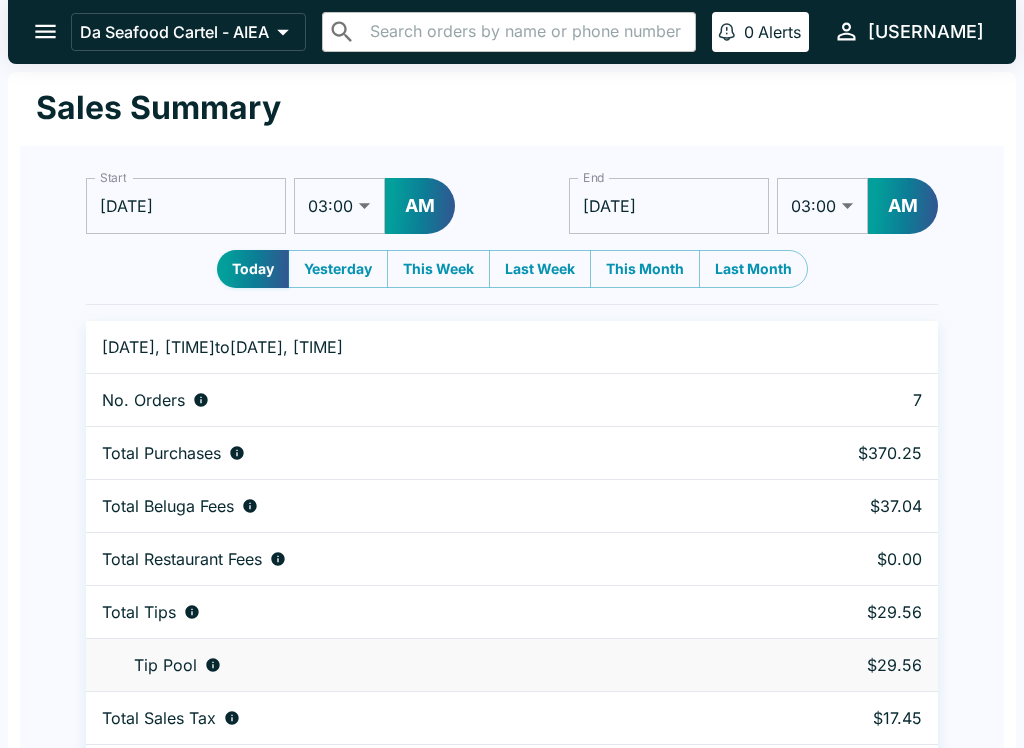 click 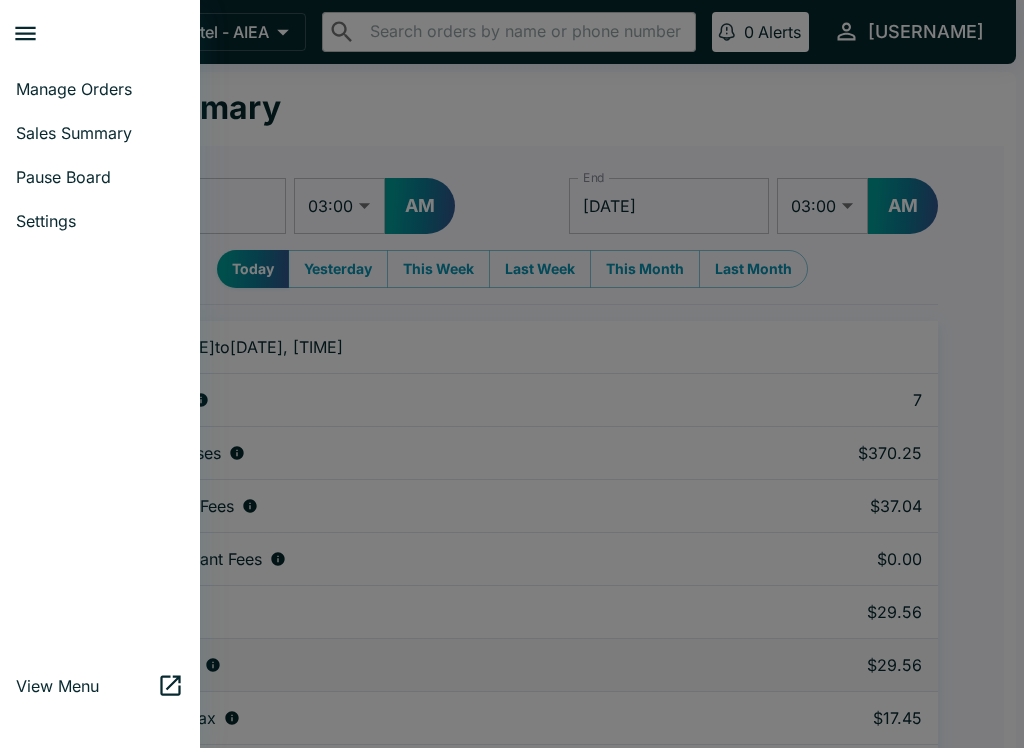 click on "Manage Orders" at bounding box center (100, 89) 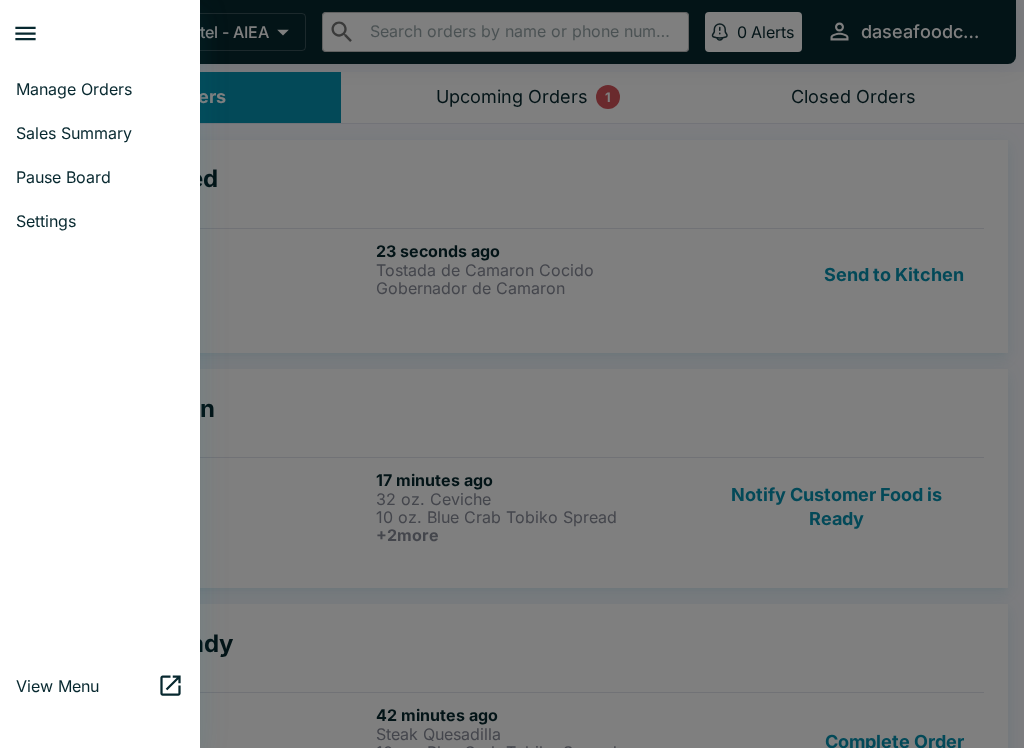 scroll, scrollTop: 0, scrollLeft: 0, axis: both 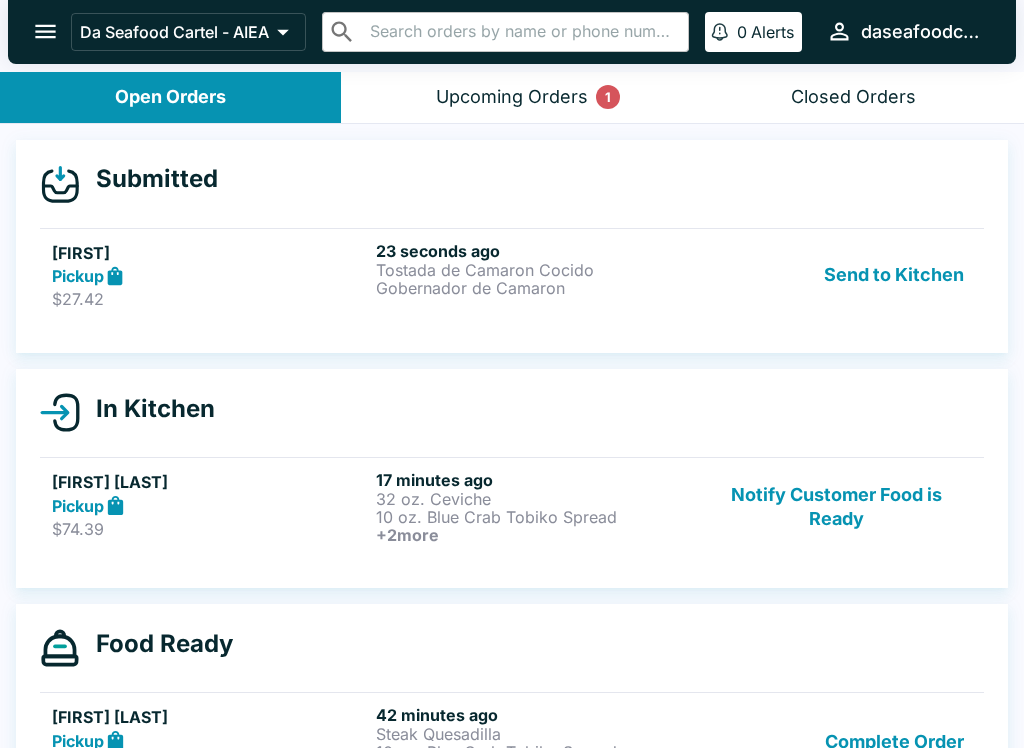 click on "Send to Kitchen" at bounding box center (894, 275) 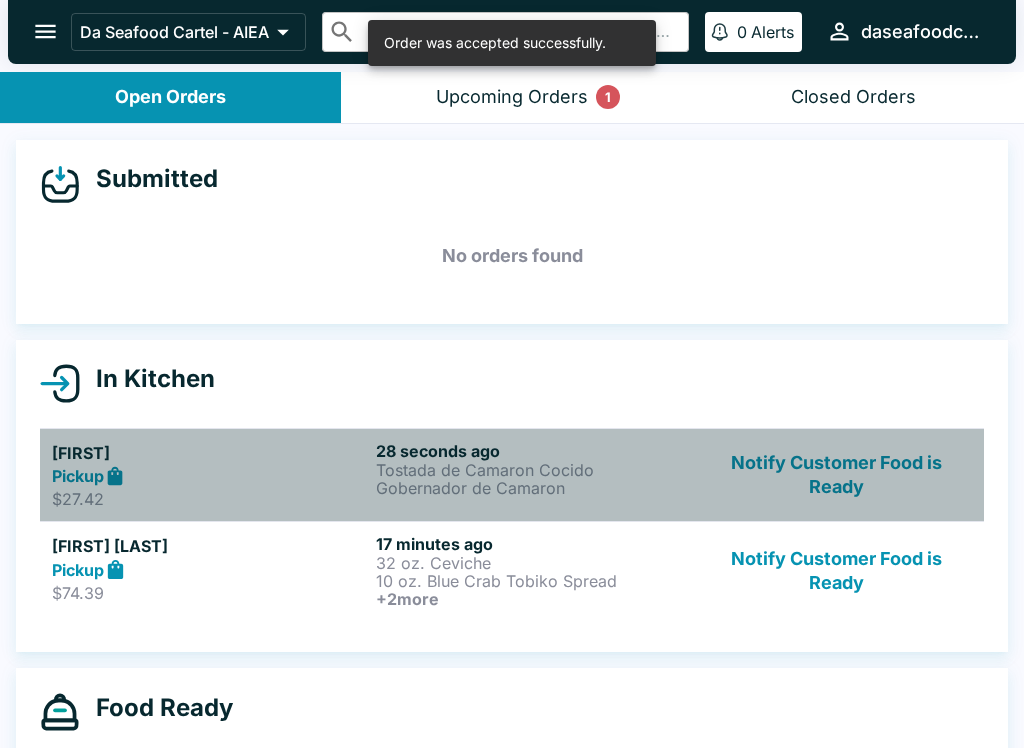 click on "Tostada de Camaron Cocido" at bounding box center [534, 470] 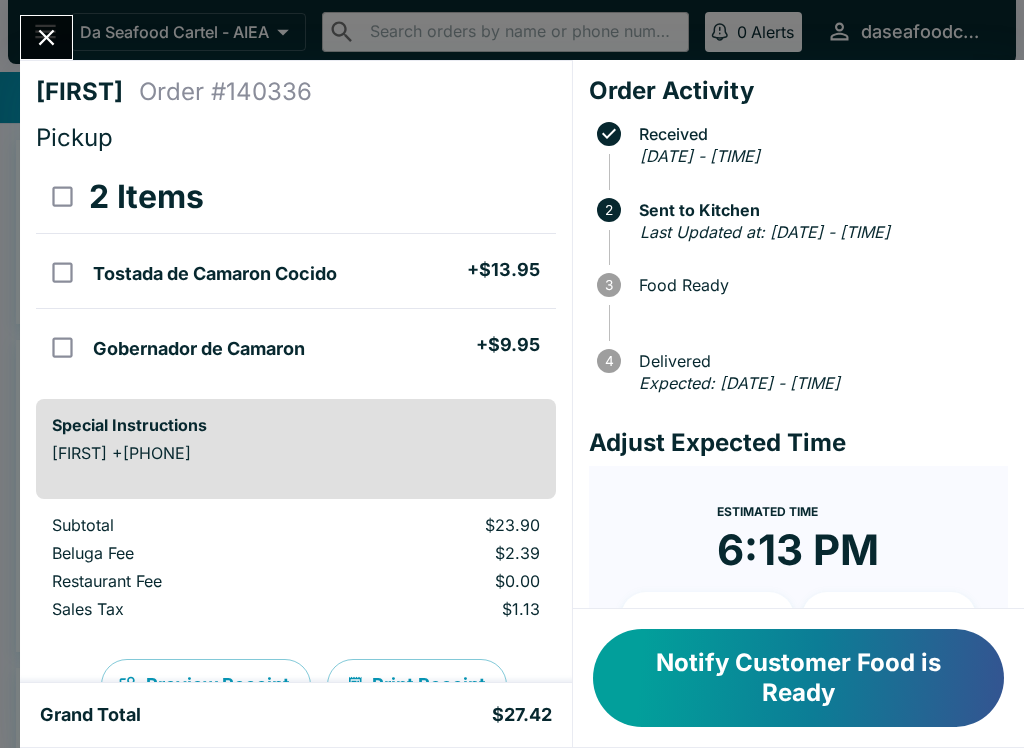 click 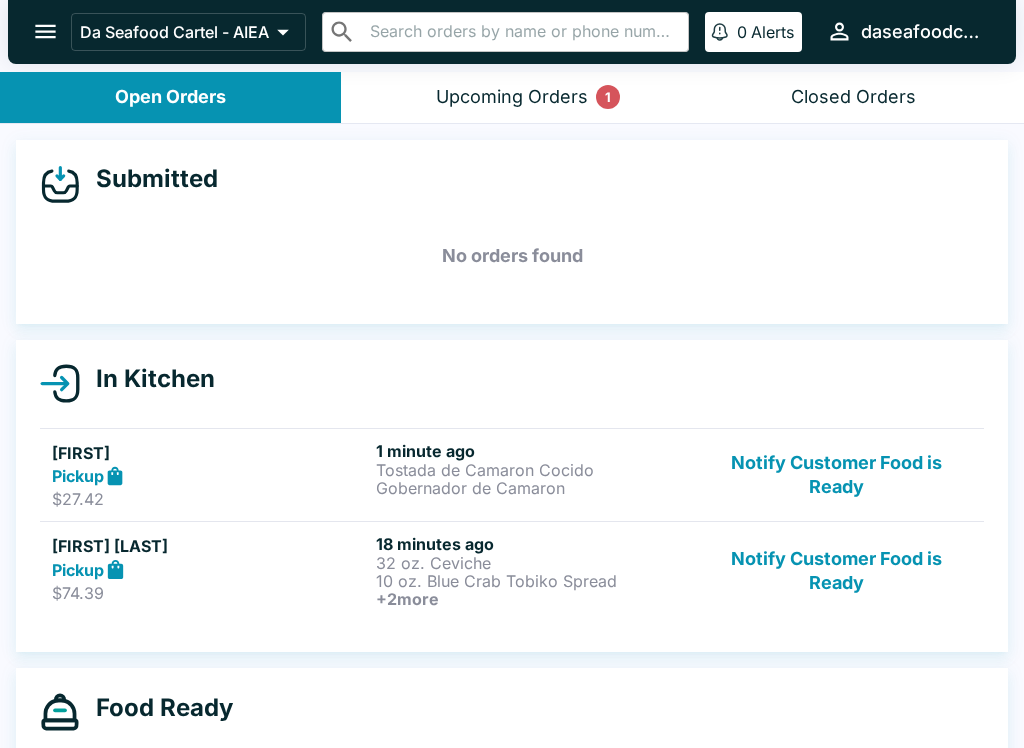 click on "18 minutes ago" at bounding box center (534, 544) 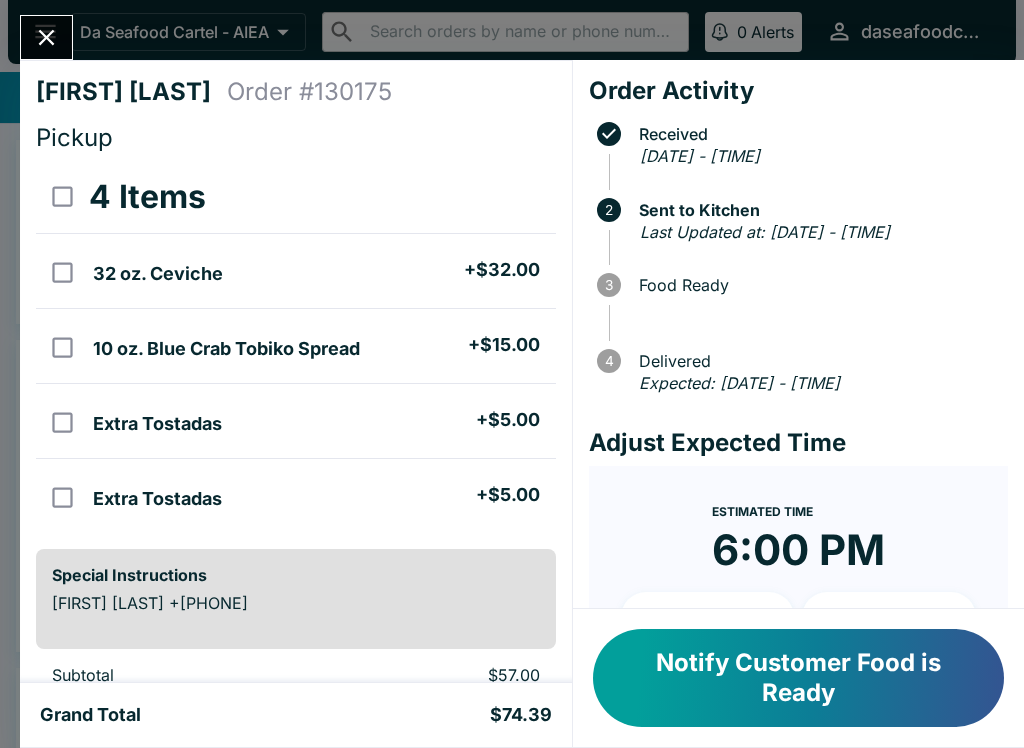click 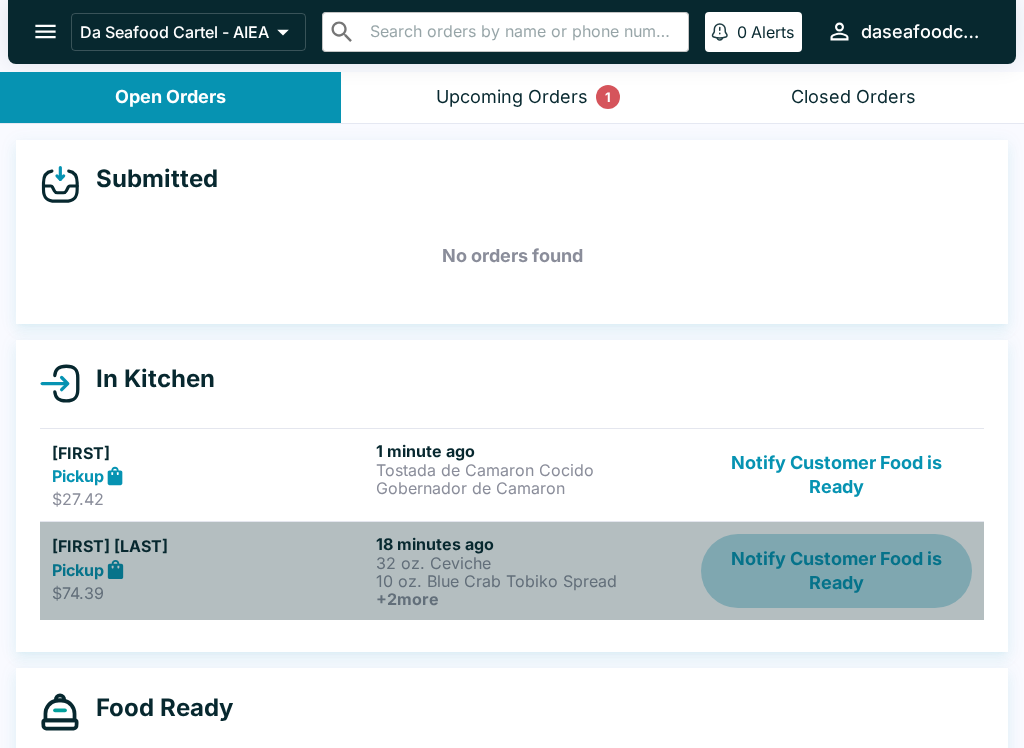 click on "Notify Customer Food is Ready" at bounding box center (836, 571) 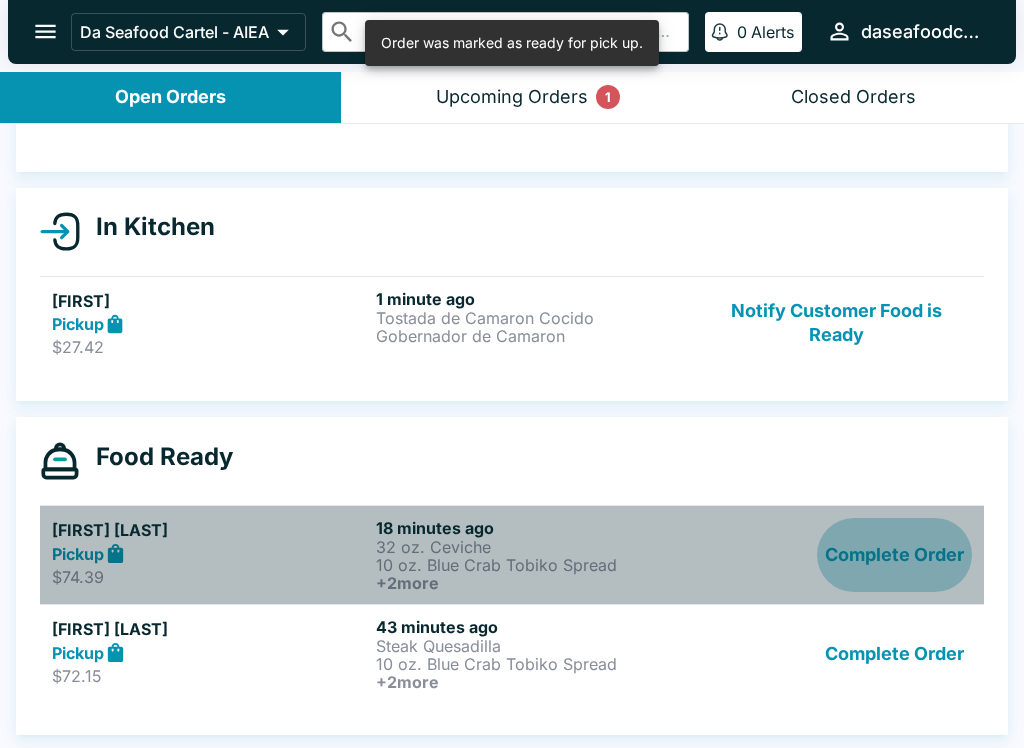 scroll, scrollTop: 155, scrollLeft: 0, axis: vertical 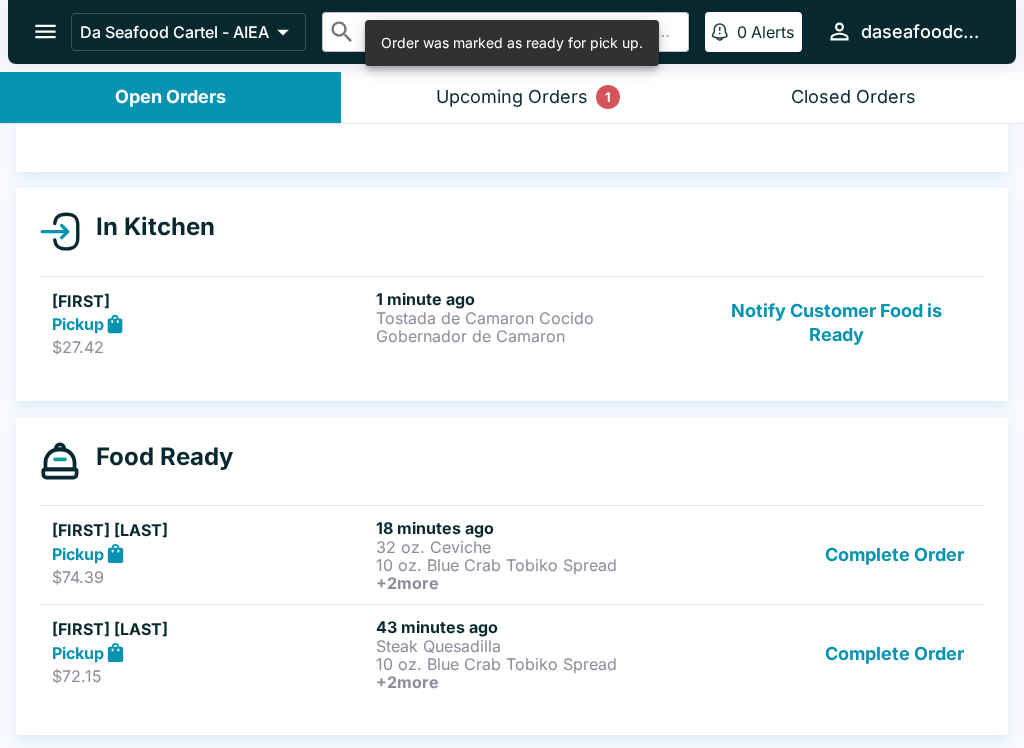 click on "Complete Order" at bounding box center [894, 654] 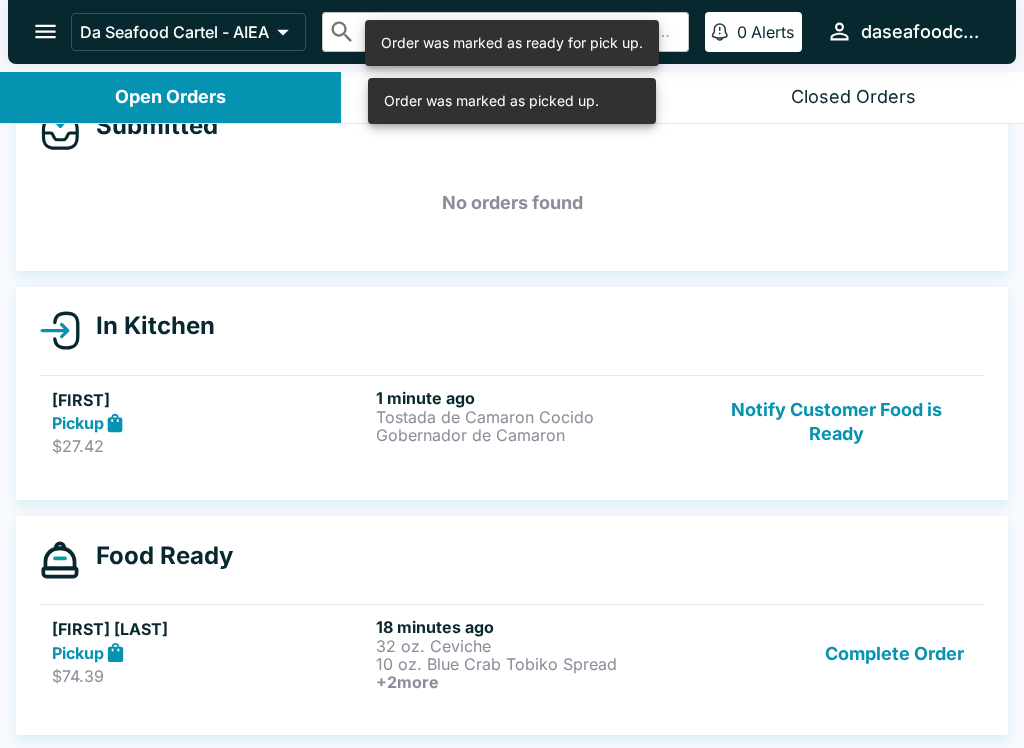 click on "Complete Order" at bounding box center [894, 654] 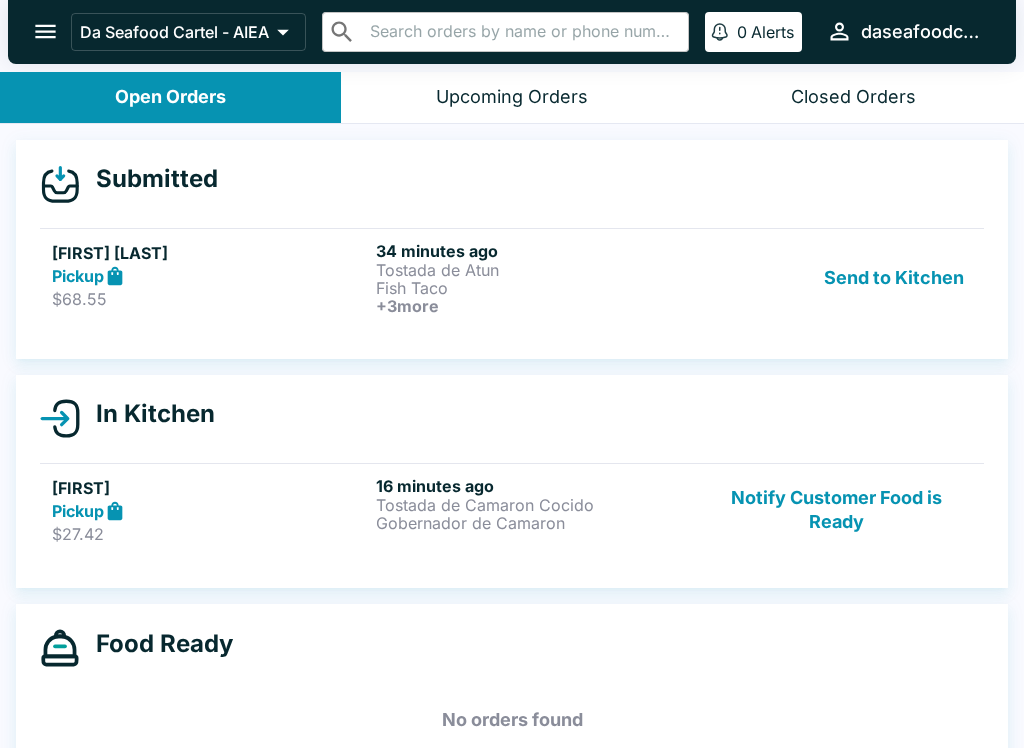 scroll, scrollTop: 0, scrollLeft: 0, axis: both 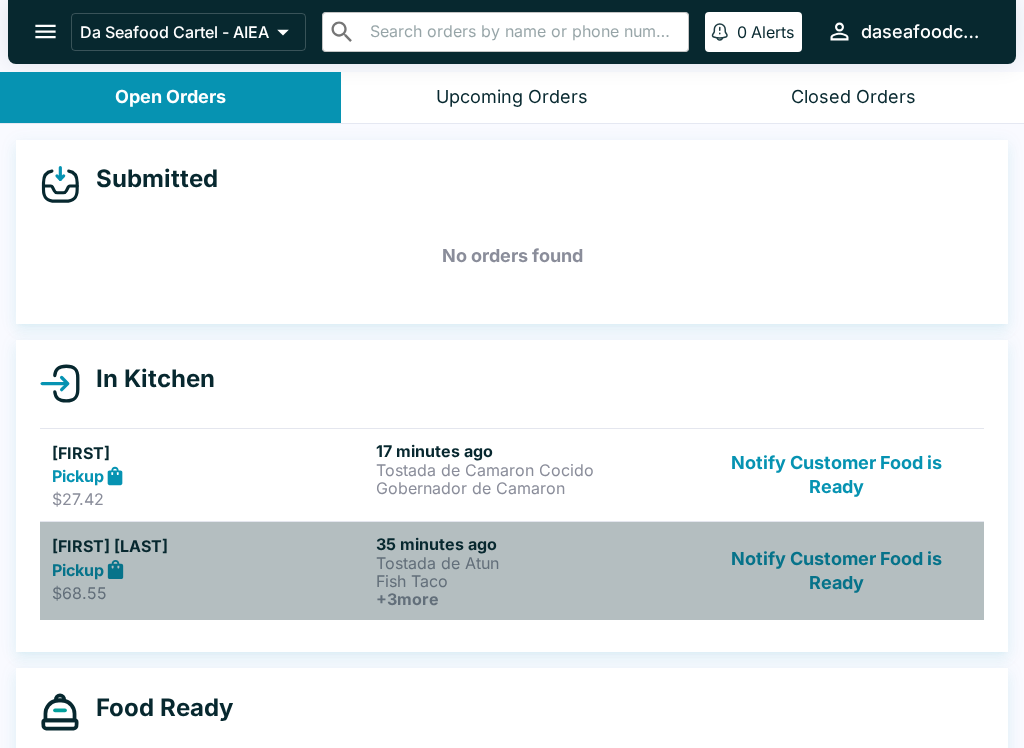 click on "$68.55" at bounding box center (210, 593) 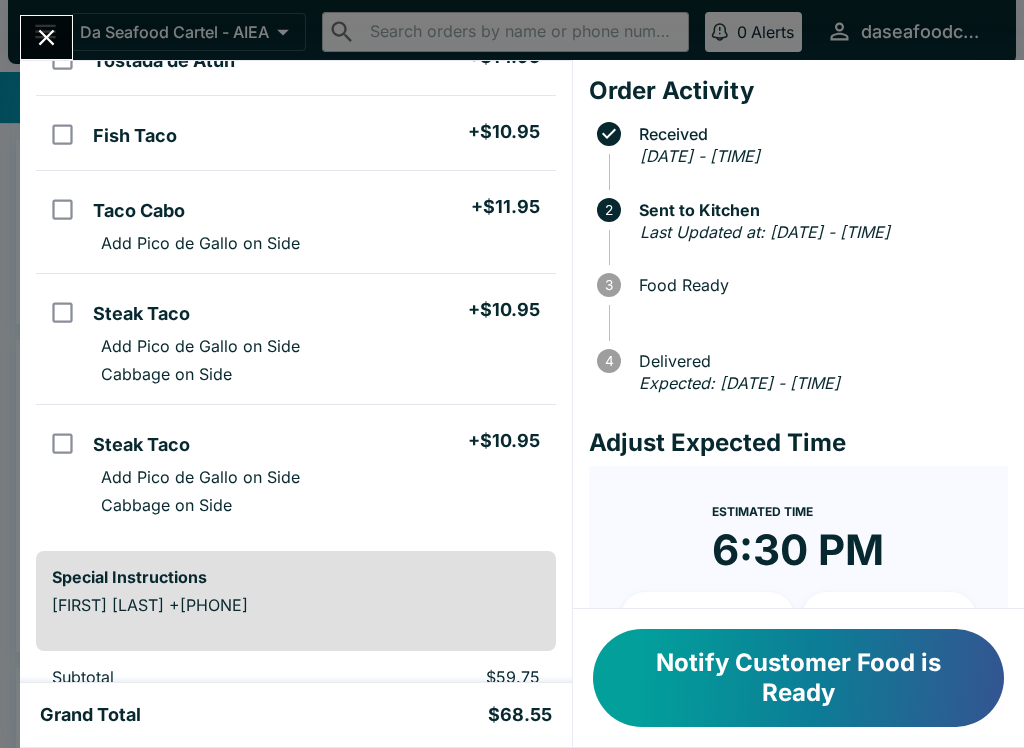 scroll, scrollTop: 351, scrollLeft: 0, axis: vertical 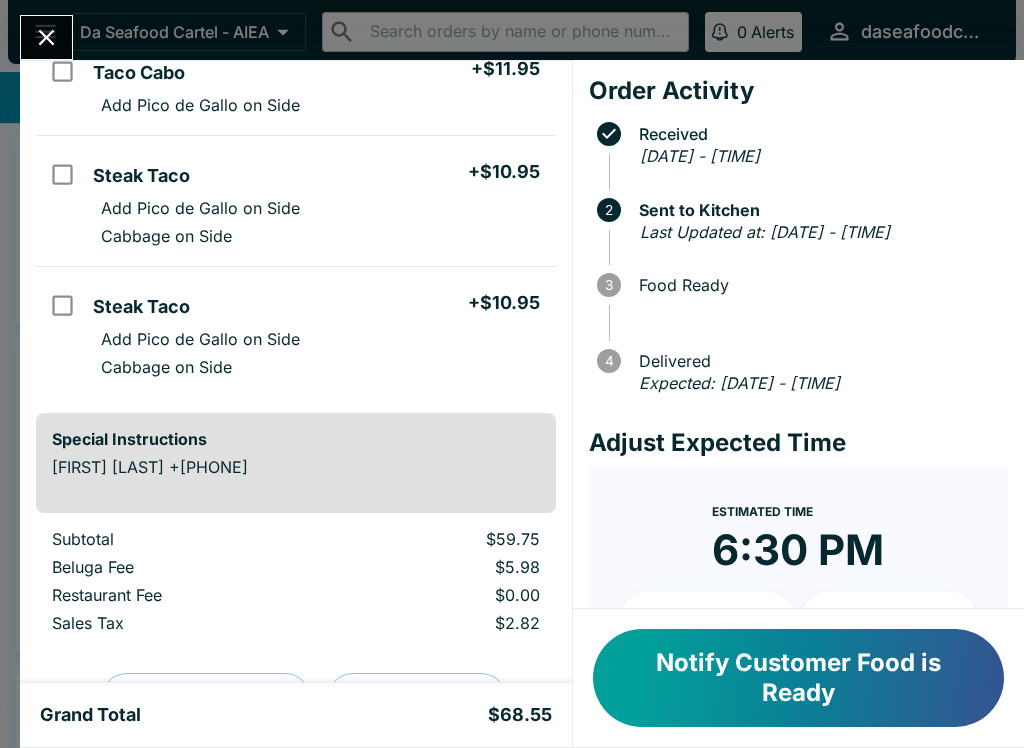 click at bounding box center (46, 37) 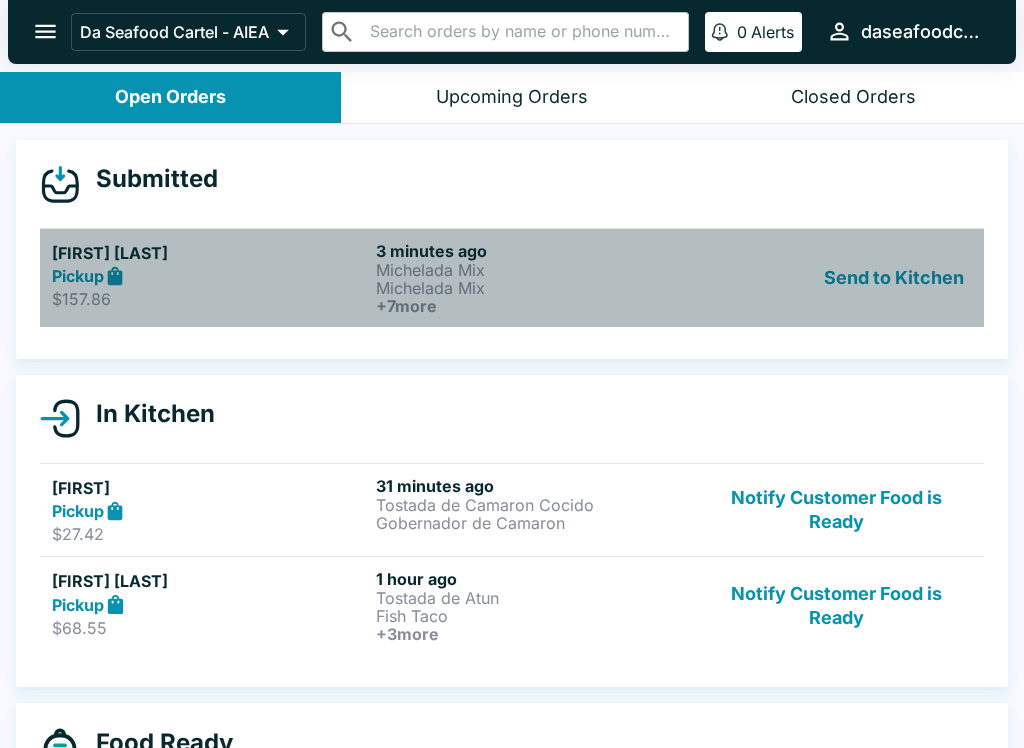 click on "Michelada Mix" at bounding box center (534, 288) 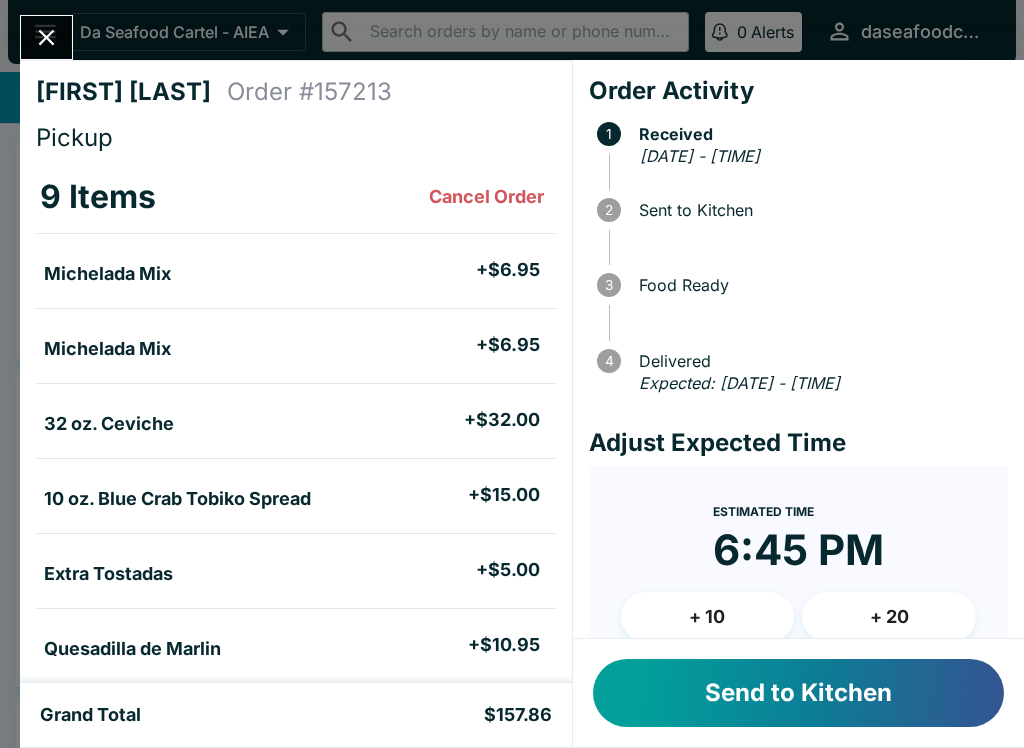 click on "Send to Kitchen" at bounding box center (798, 693) 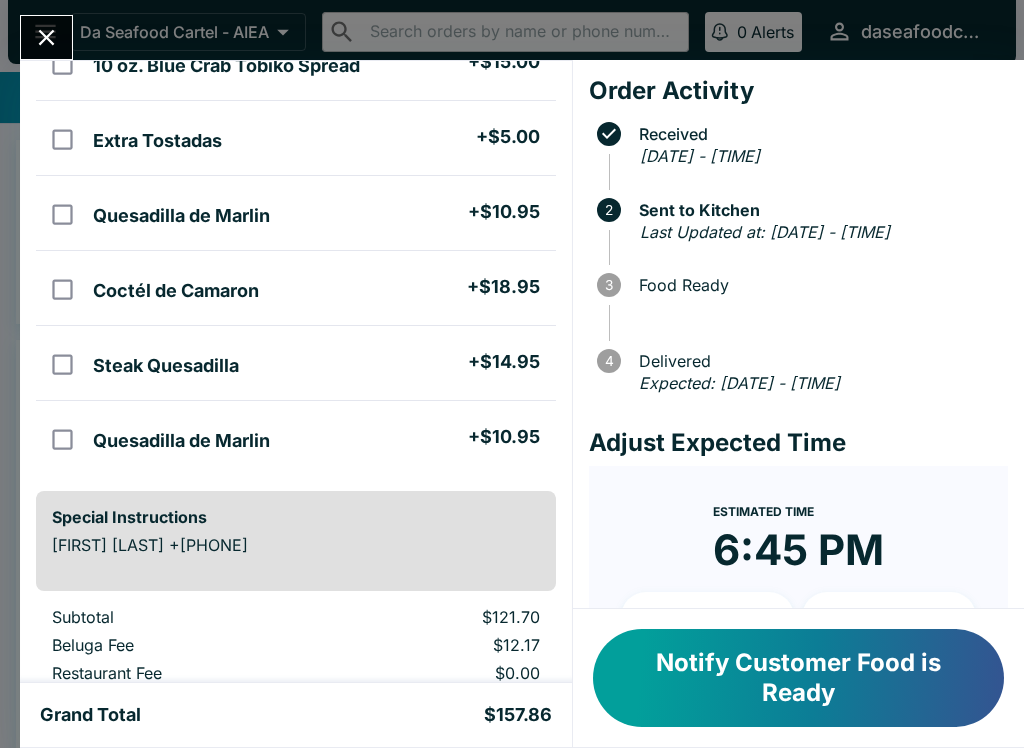 scroll, scrollTop: 431, scrollLeft: 0, axis: vertical 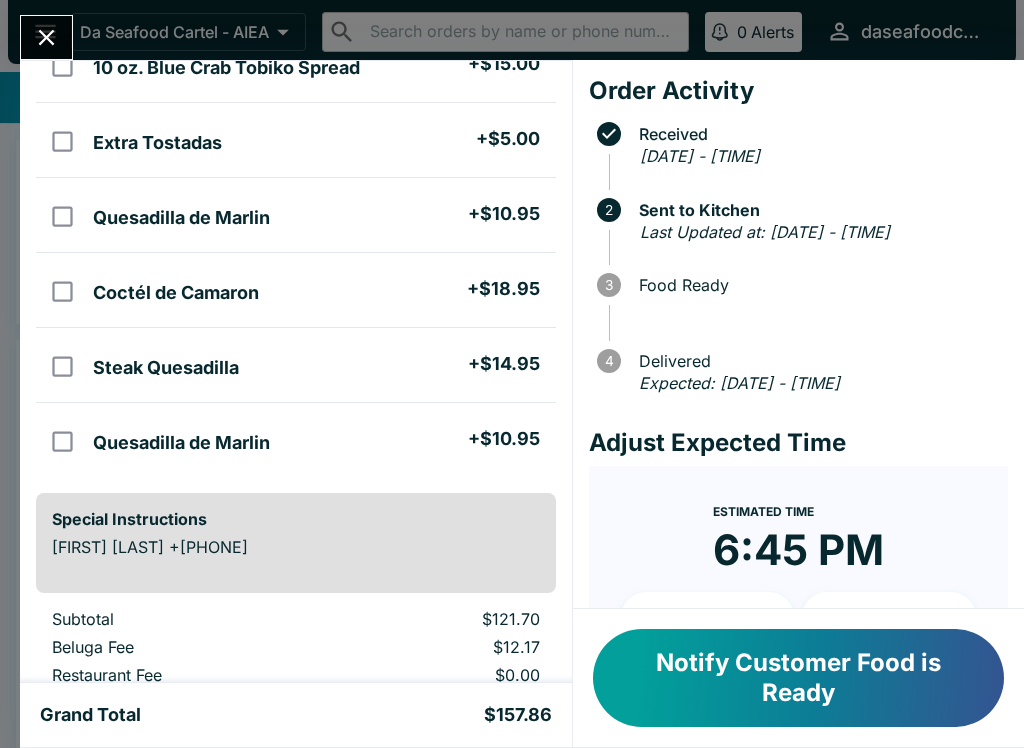 click on "Grand Total $157.86" at bounding box center (296, 715) 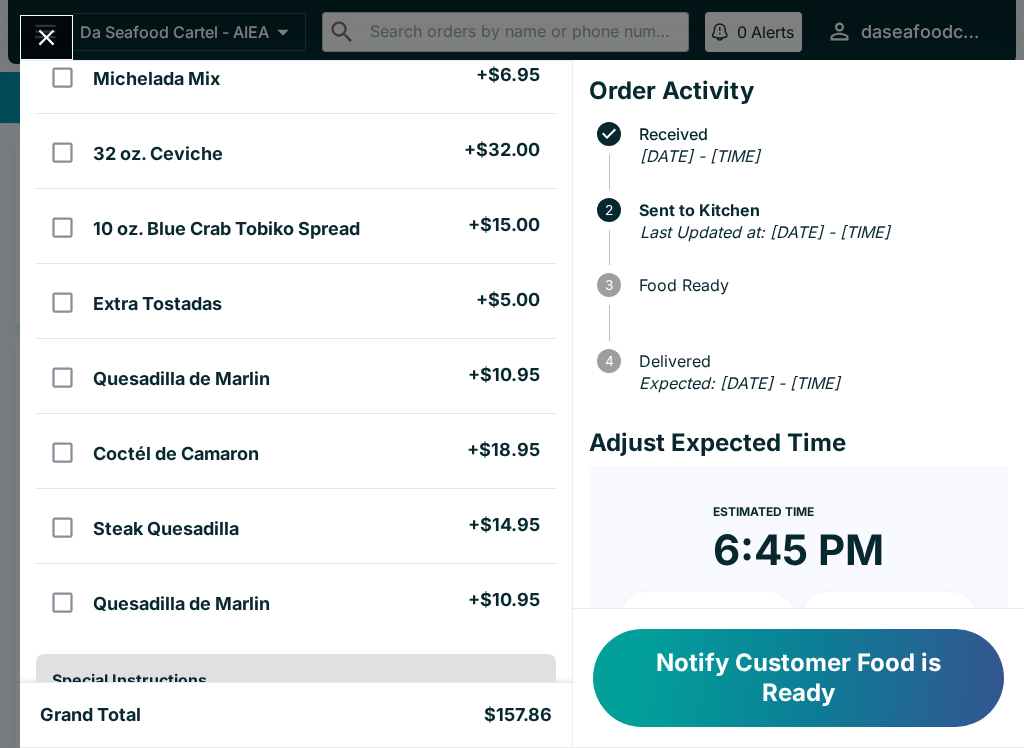 scroll, scrollTop: 0, scrollLeft: 0, axis: both 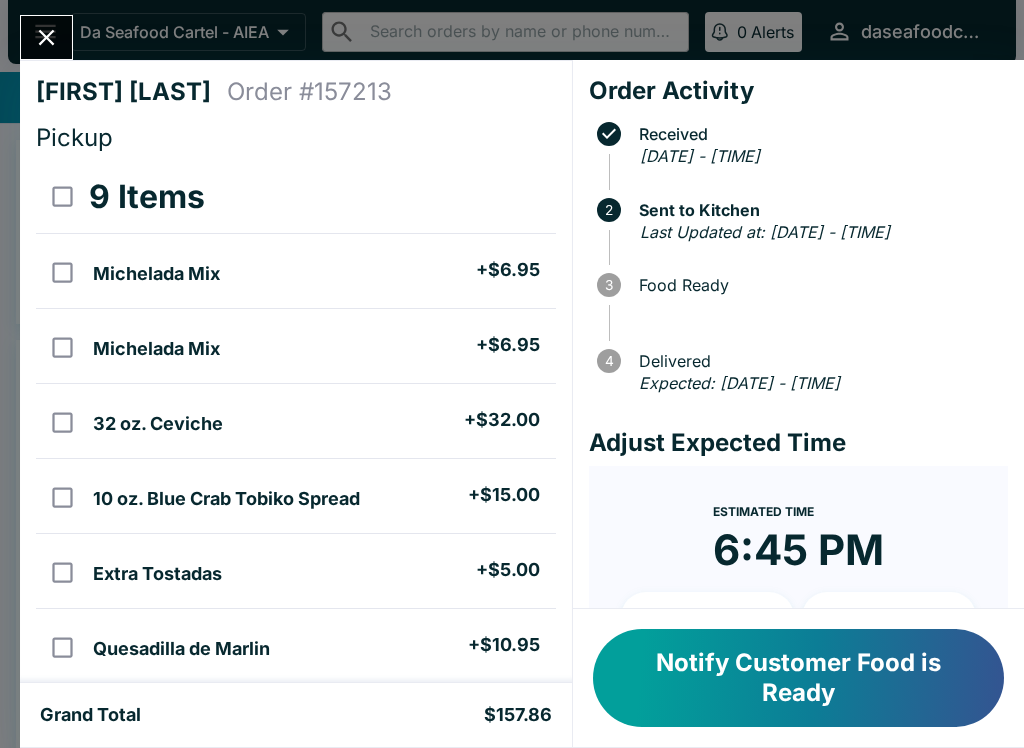 click on "Quesadilla de Marlin + $10.95" at bounding box center [320, 646] 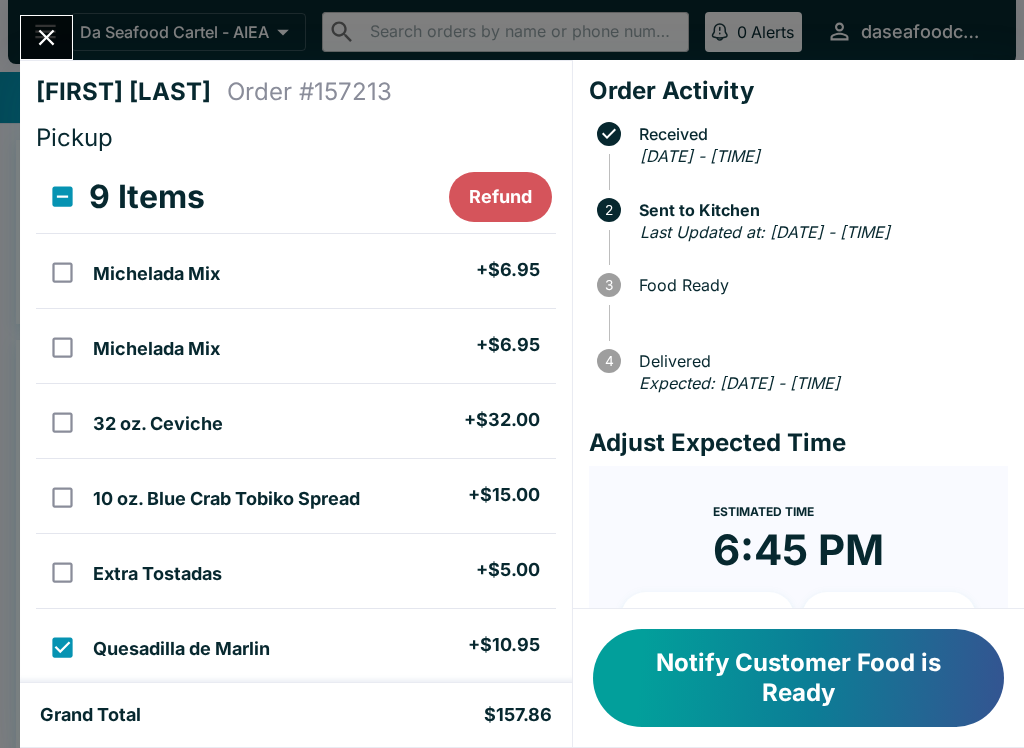 checkbox on "true" 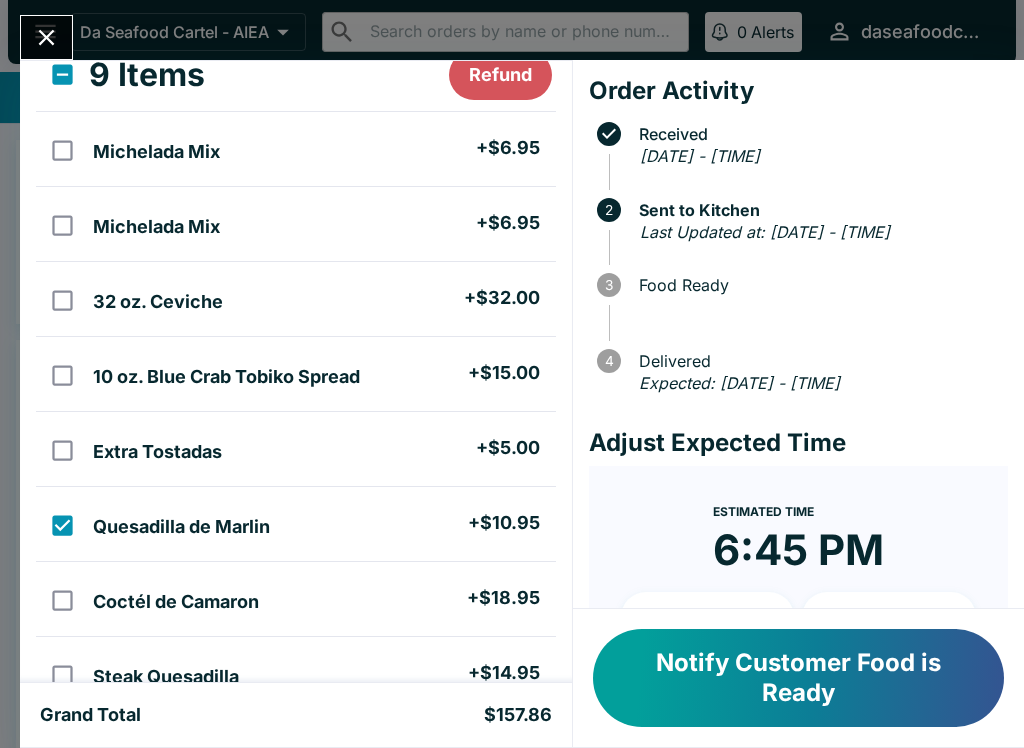 scroll, scrollTop: 122, scrollLeft: 0, axis: vertical 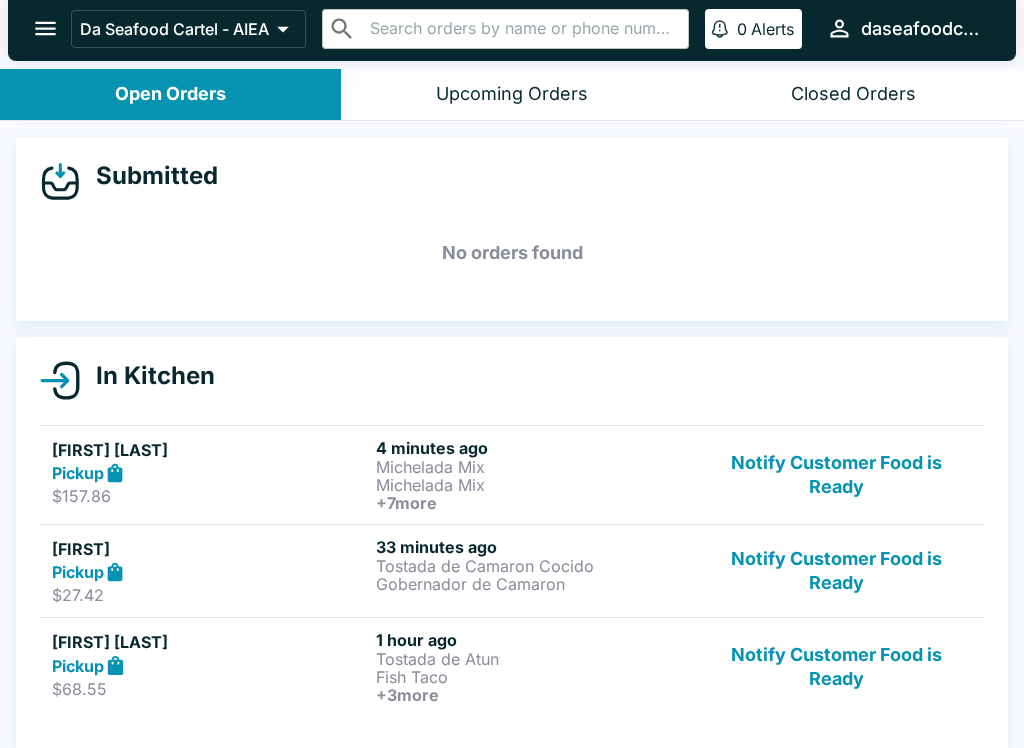 click on "Michelada Mix" at bounding box center [534, 485] 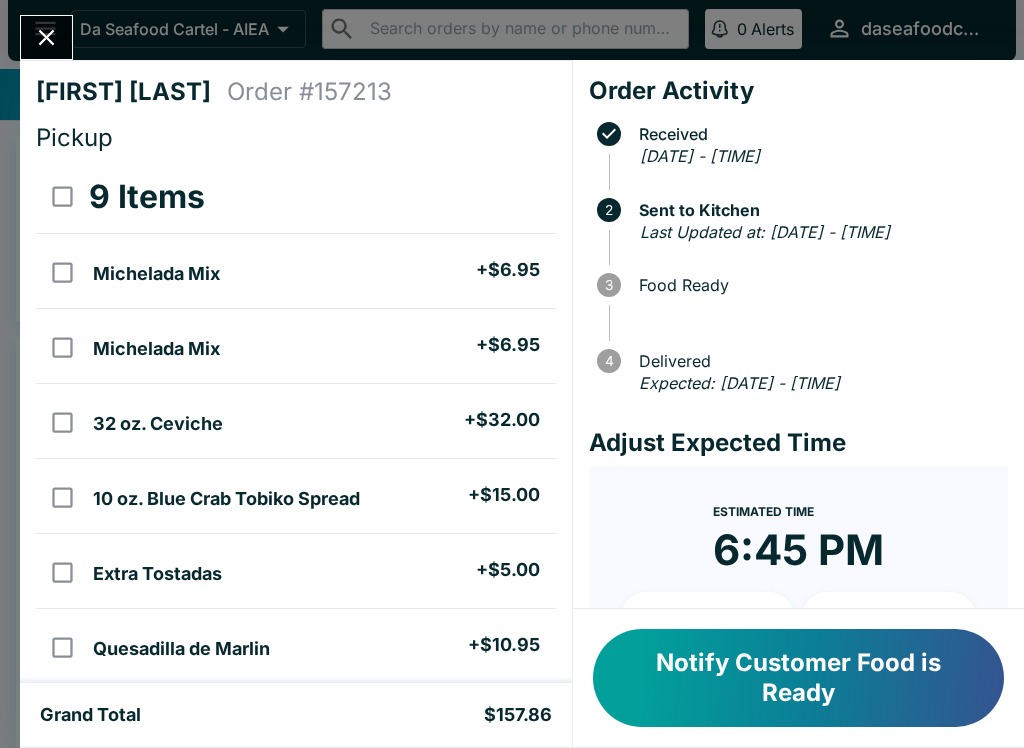scroll, scrollTop: 0, scrollLeft: 0, axis: both 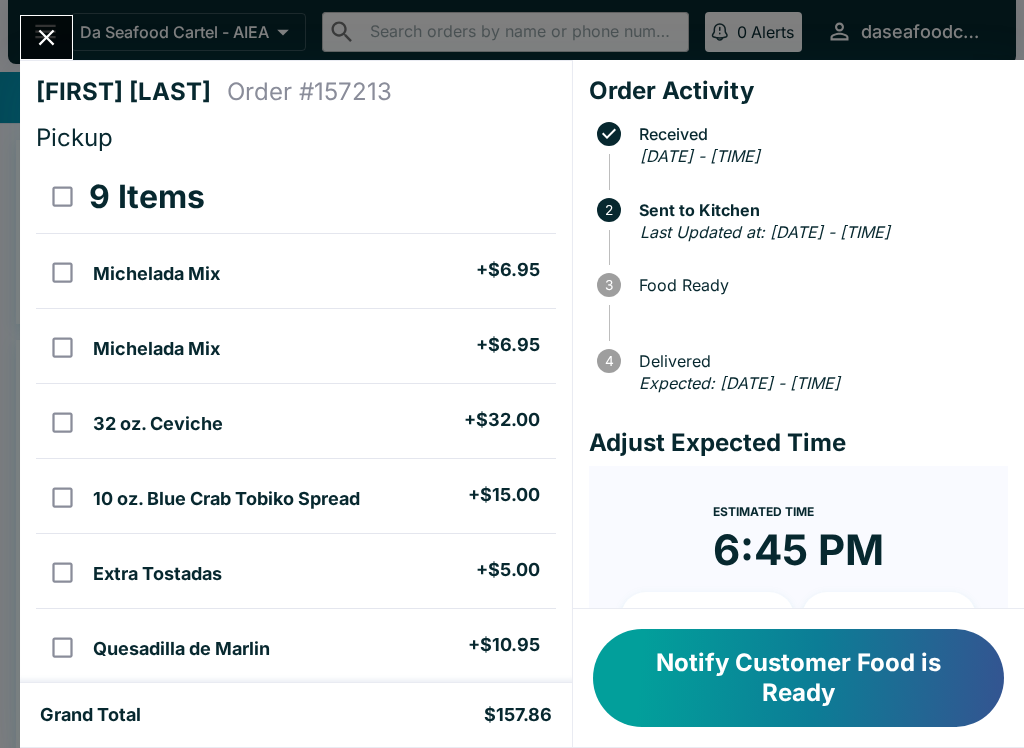 click at bounding box center (46, 37) 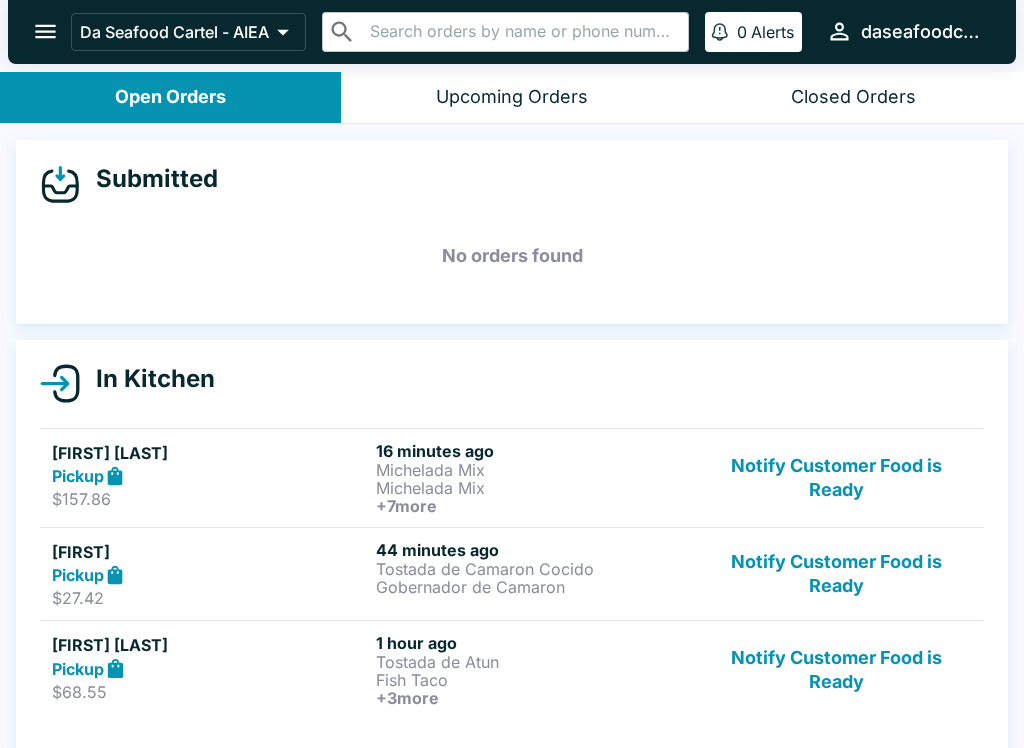 click on "Notify Customer Food is Ready" at bounding box center [836, 478] 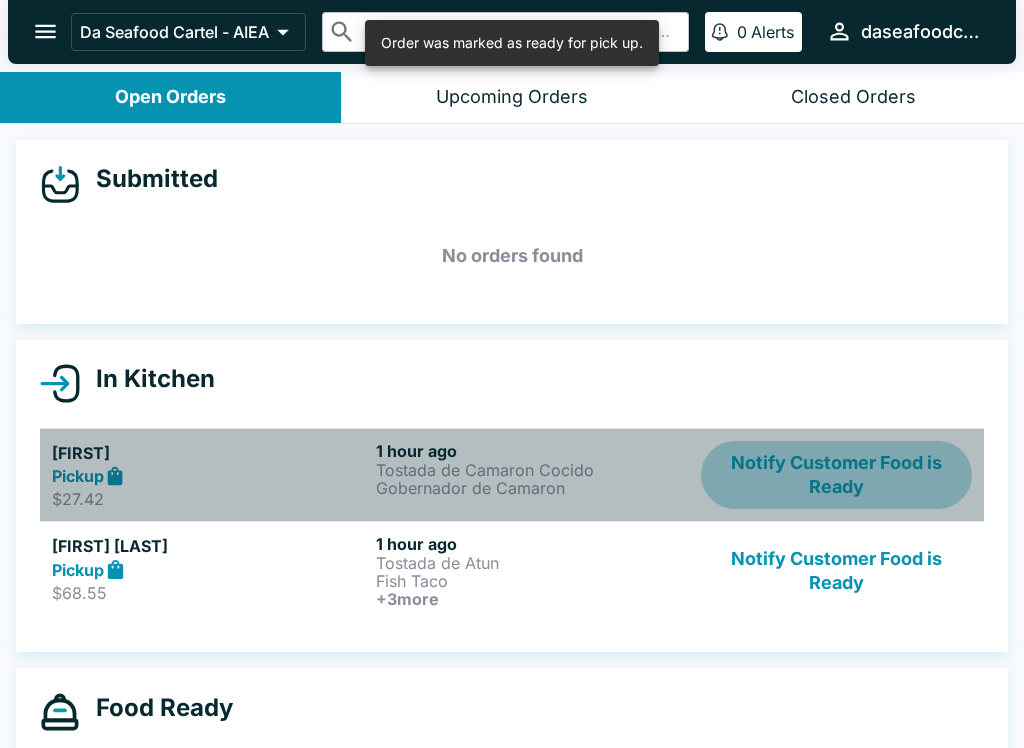 click on "Notify Customer Food is Ready" at bounding box center [836, 475] 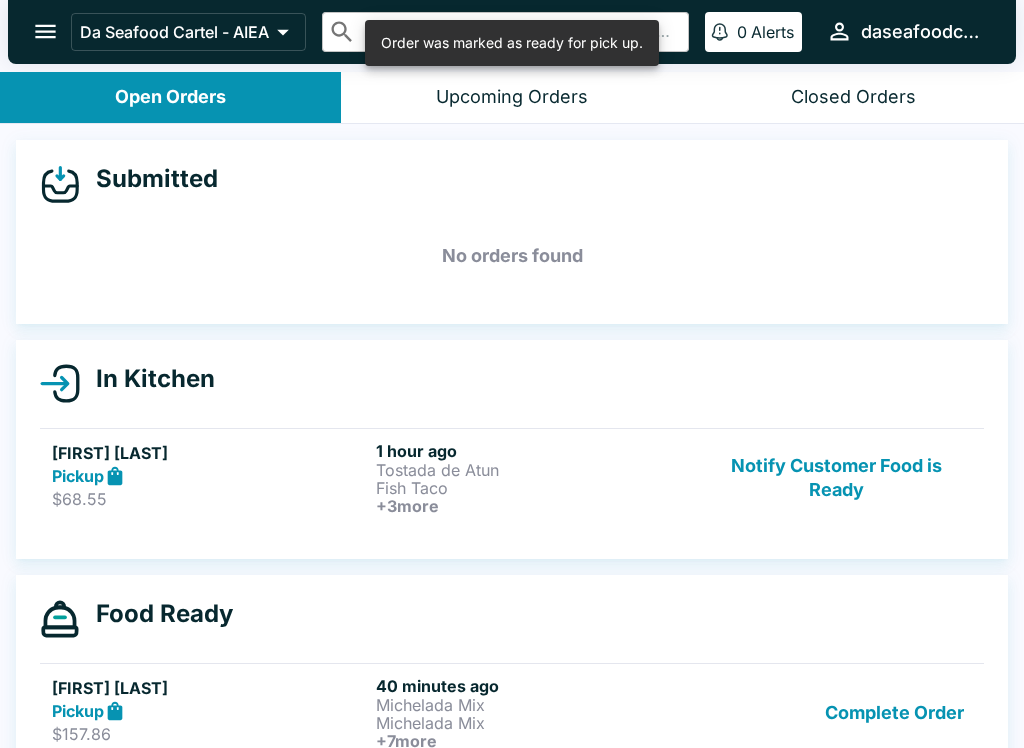 click on "Notify Customer Food is Ready" at bounding box center (836, 478) 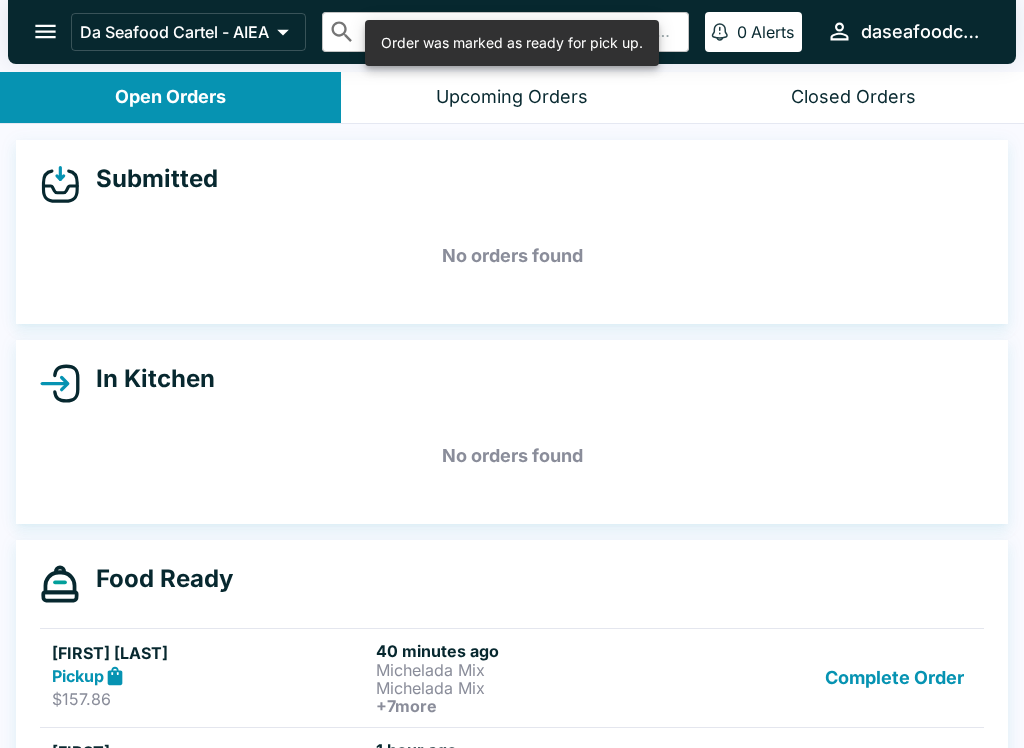 click on "Complete Order" at bounding box center (894, 678) 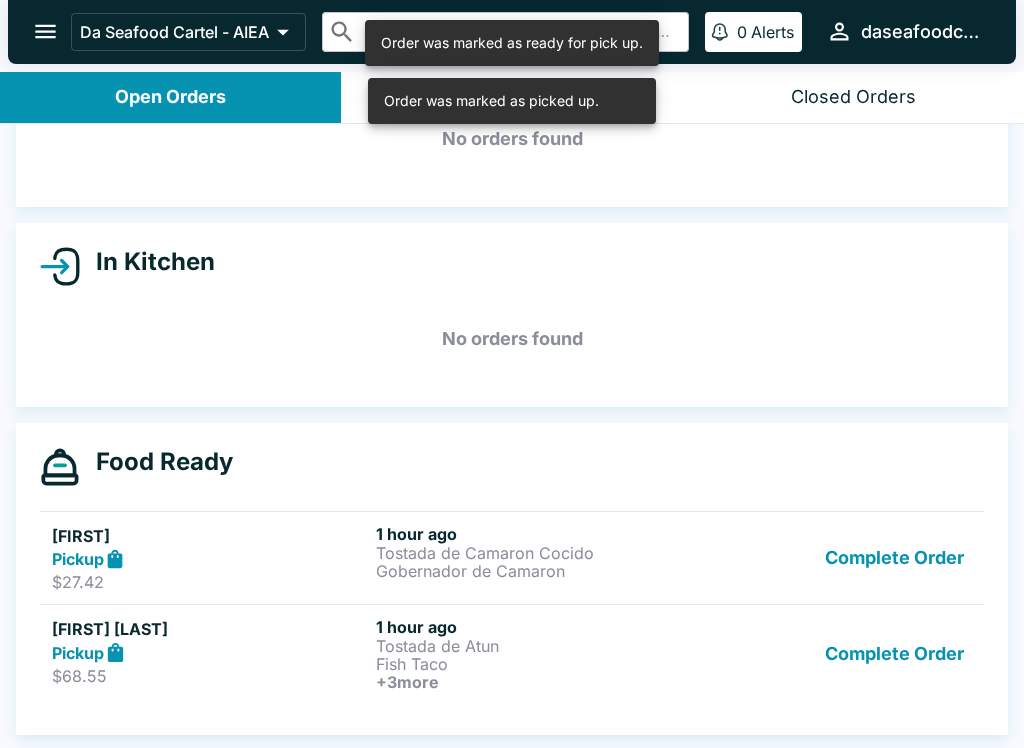 scroll, scrollTop: 117, scrollLeft: 0, axis: vertical 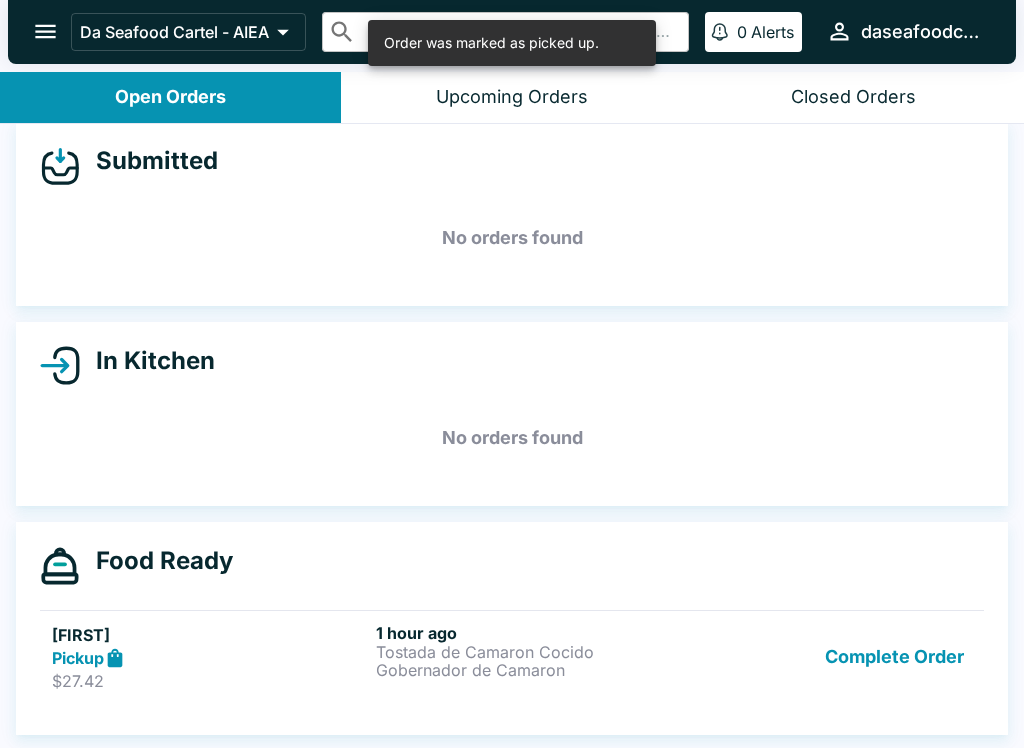 click on "Complete Order" at bounding box center [894, 657] 